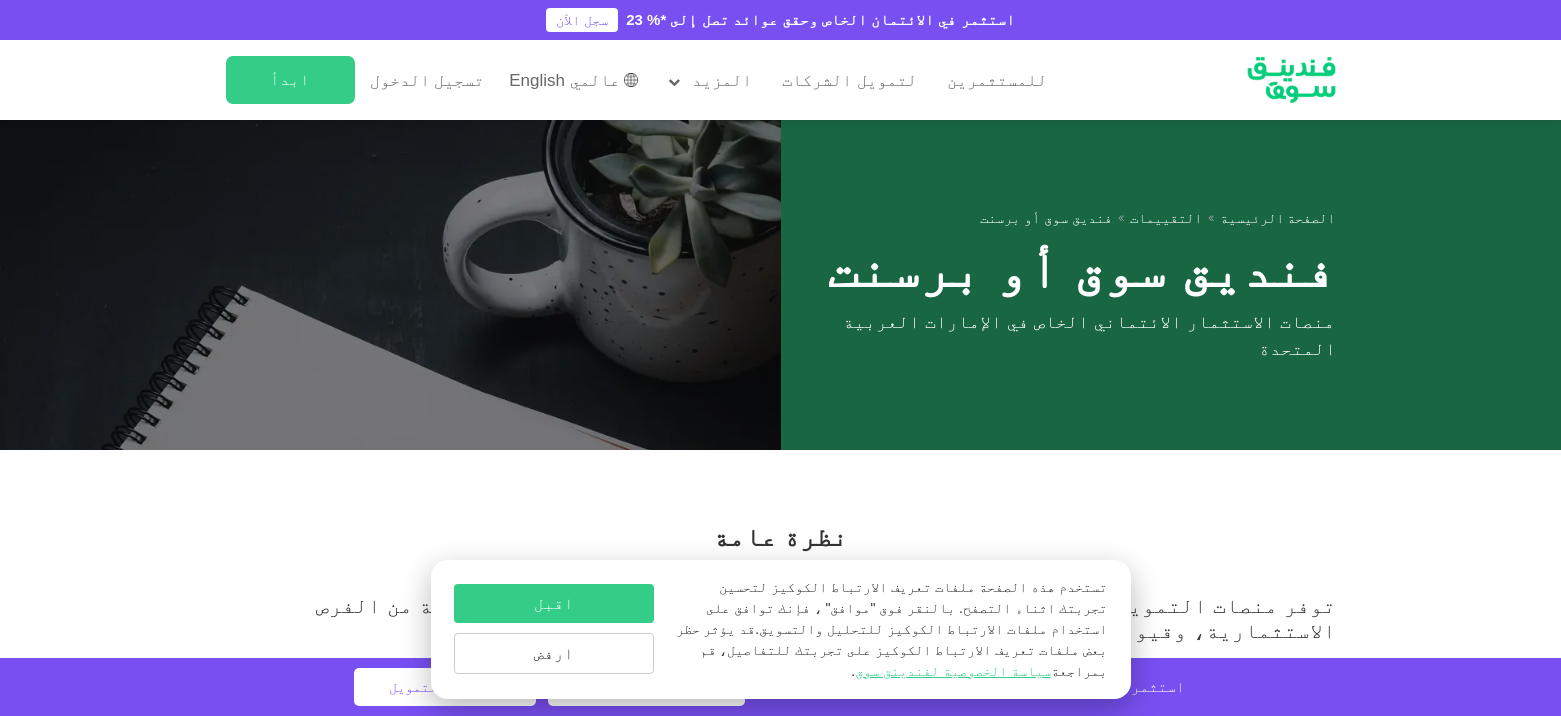scroll, scrollTop: 0, scrollLeft: 0, axis: both 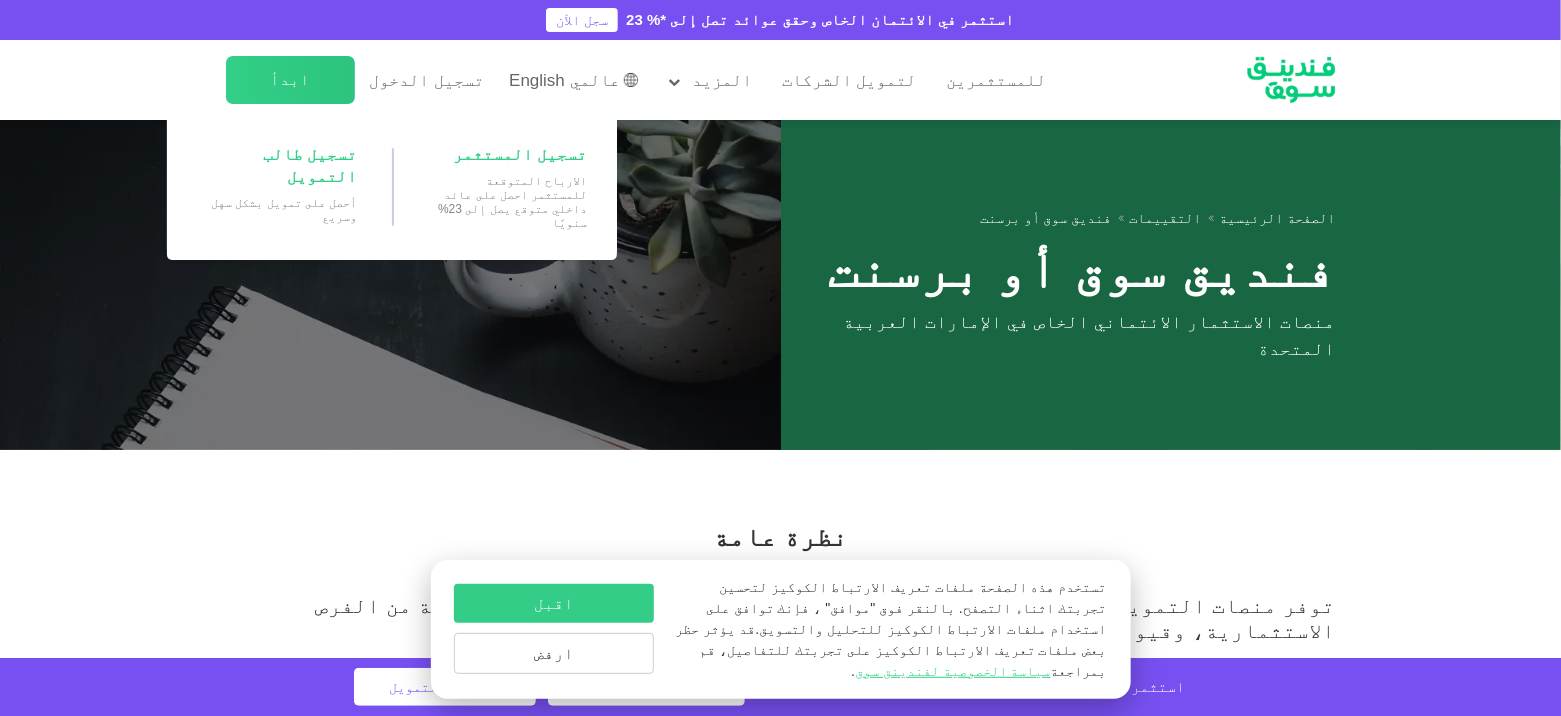 click on "ابدأ" at bounding box center [290, 80] 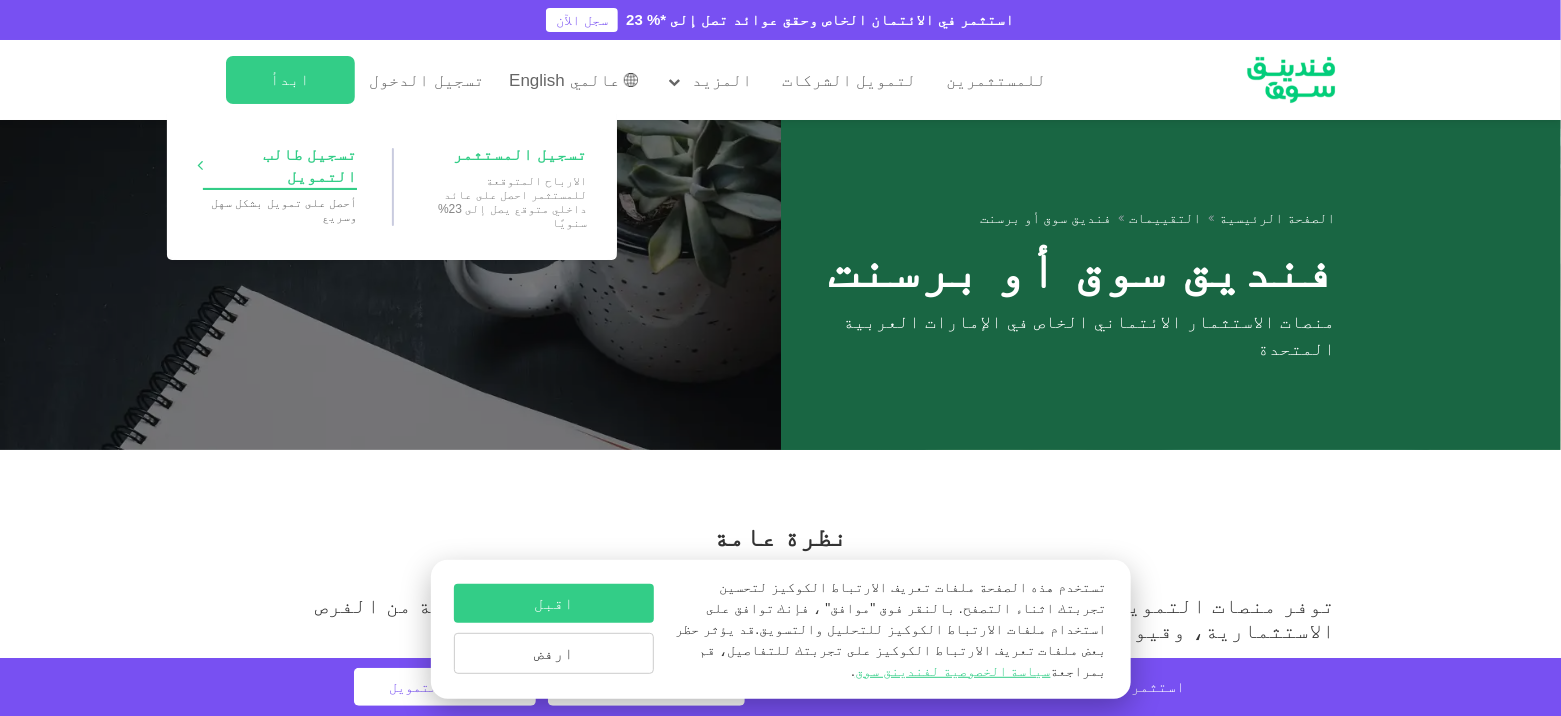 click on "‏أحصل على تمويل بشكل
‏سهل وسريع" at bounding box center (277, 210) 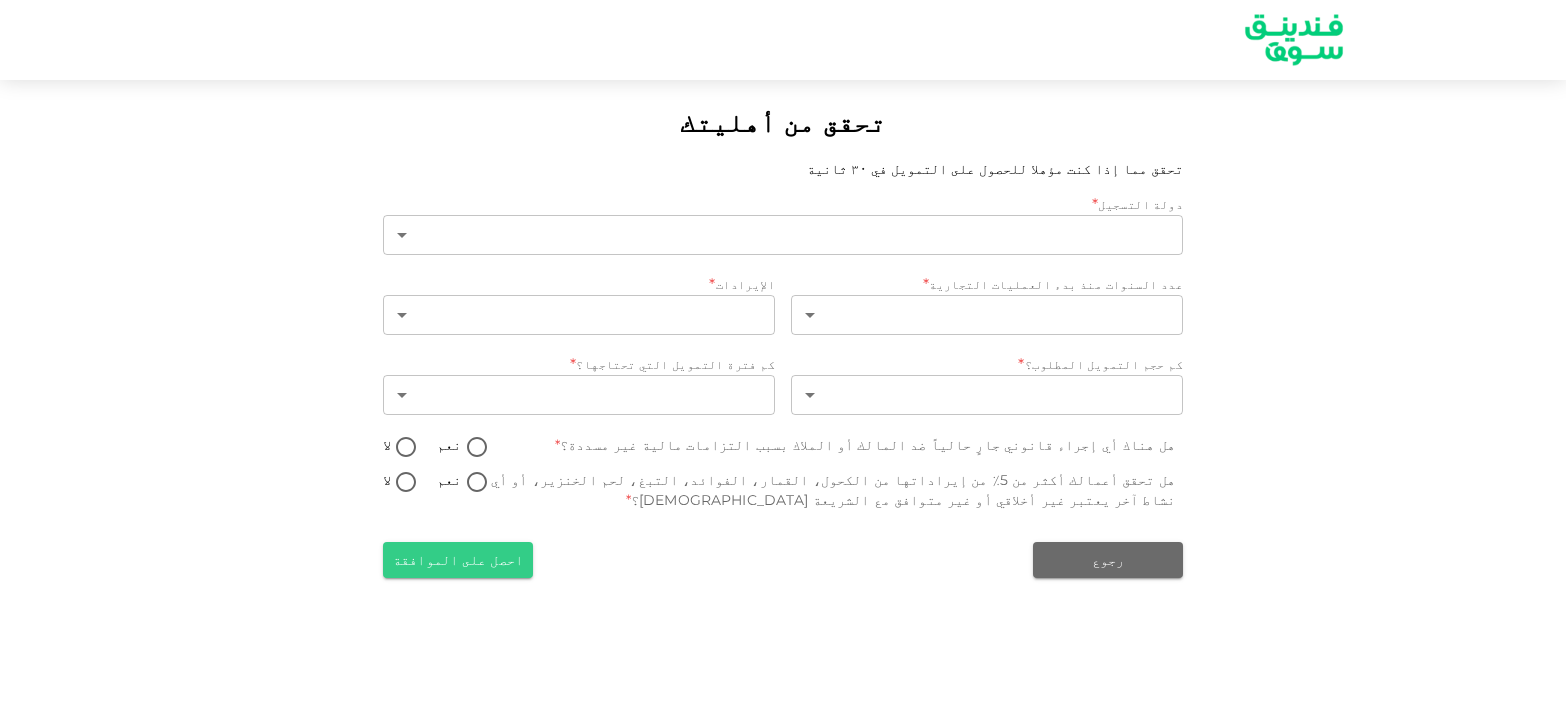 scroll, scrollTop: 0, scrollLeft: 0, axis: both 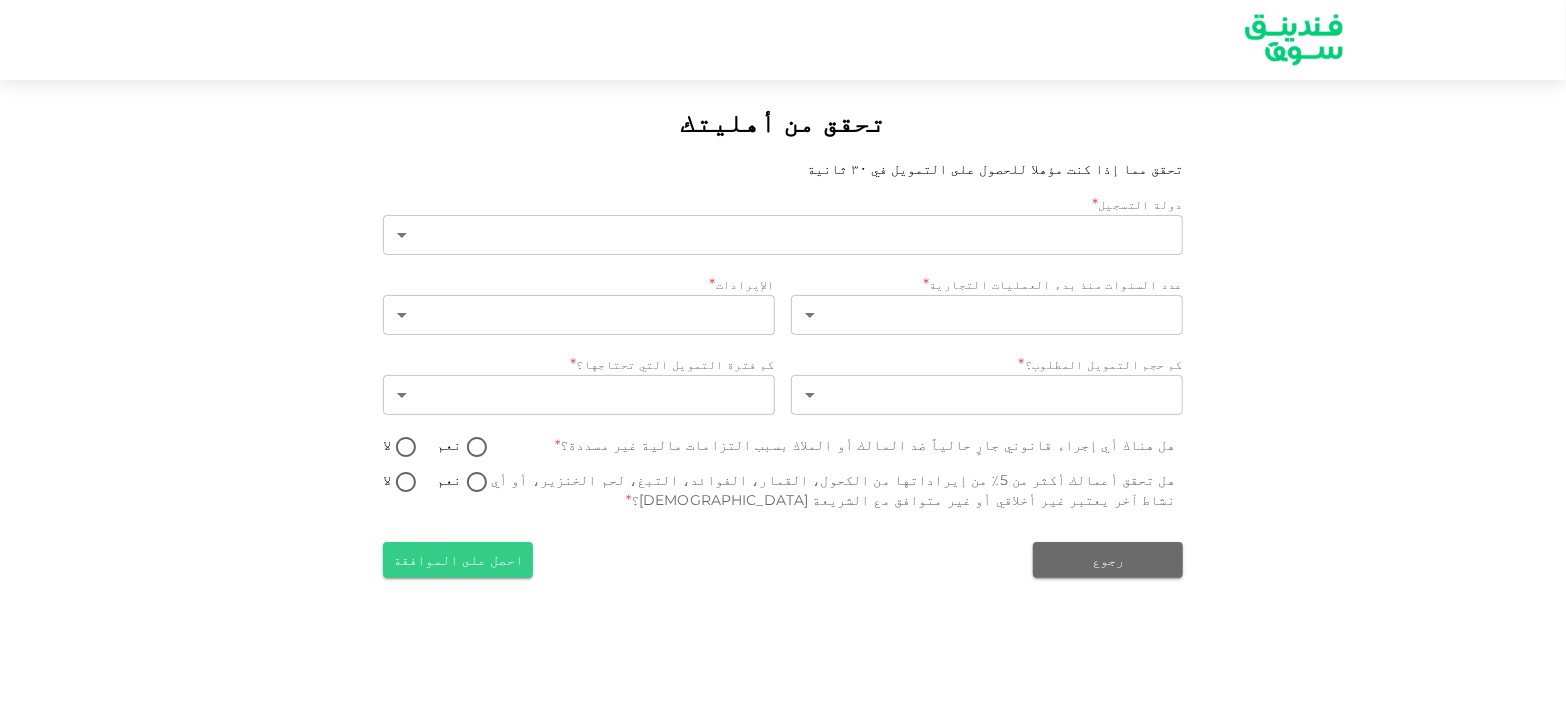 drag, startPoint x: 0, startPoint y: 0, endPoint x: 246, endPoint y: 105, distance: 267.4715 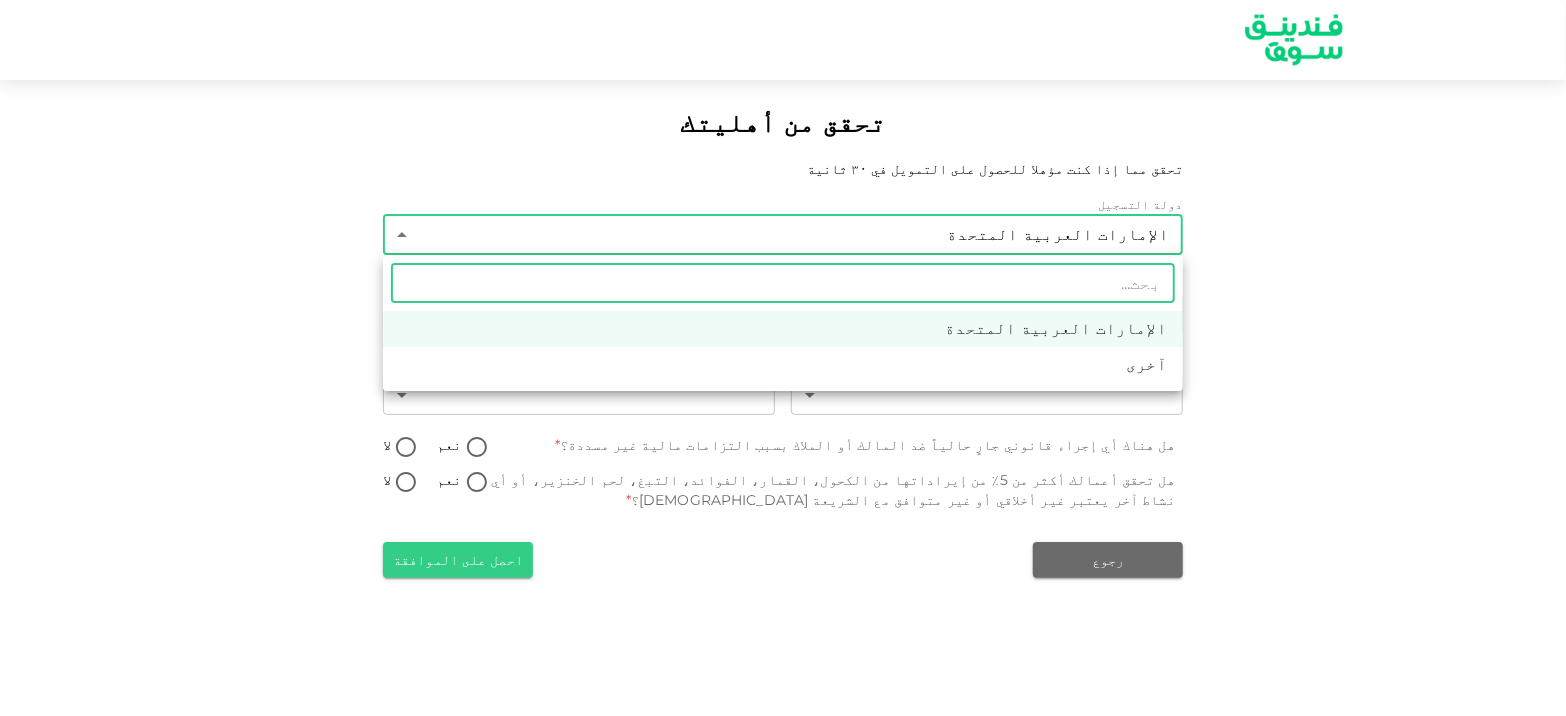 click on "تحقق من أهليتك تحقق مما إذا كنت مؤهلا للحصول على التمويل في ٣٠ ثانية   دولة التسجيل الإمارات العربية المتحدة 1 ​   عدد السنوات منذ بدء العمليات التجارية * ​ ​   الإيرادات * ​ ​   كم حجم التمويل المطلوب؟ * ​ ​   كم فترة التمويل التي تحتاجها؟ * ​ ​ هل هناك أي إجراء قانوني جارٍ حالياً ضد المالك أو الملاك بسبب التزامات مالية غير مسددة؟ * نعم لا هل تحقق أعمالك أكثر من 5٪ من إيراداتها من الكحول، القمار، الفوائد، التبغ، لحم الخنزير، أو أي نشاط آخر يعتبر غير أخلاقي أو غير متوافق مع الشريعة الإسلامية؟ * نعم لا رجوع احصل على الموافقة
​ الإمارات العربية المتحدة آخرى" at bounding box center [783, 358] 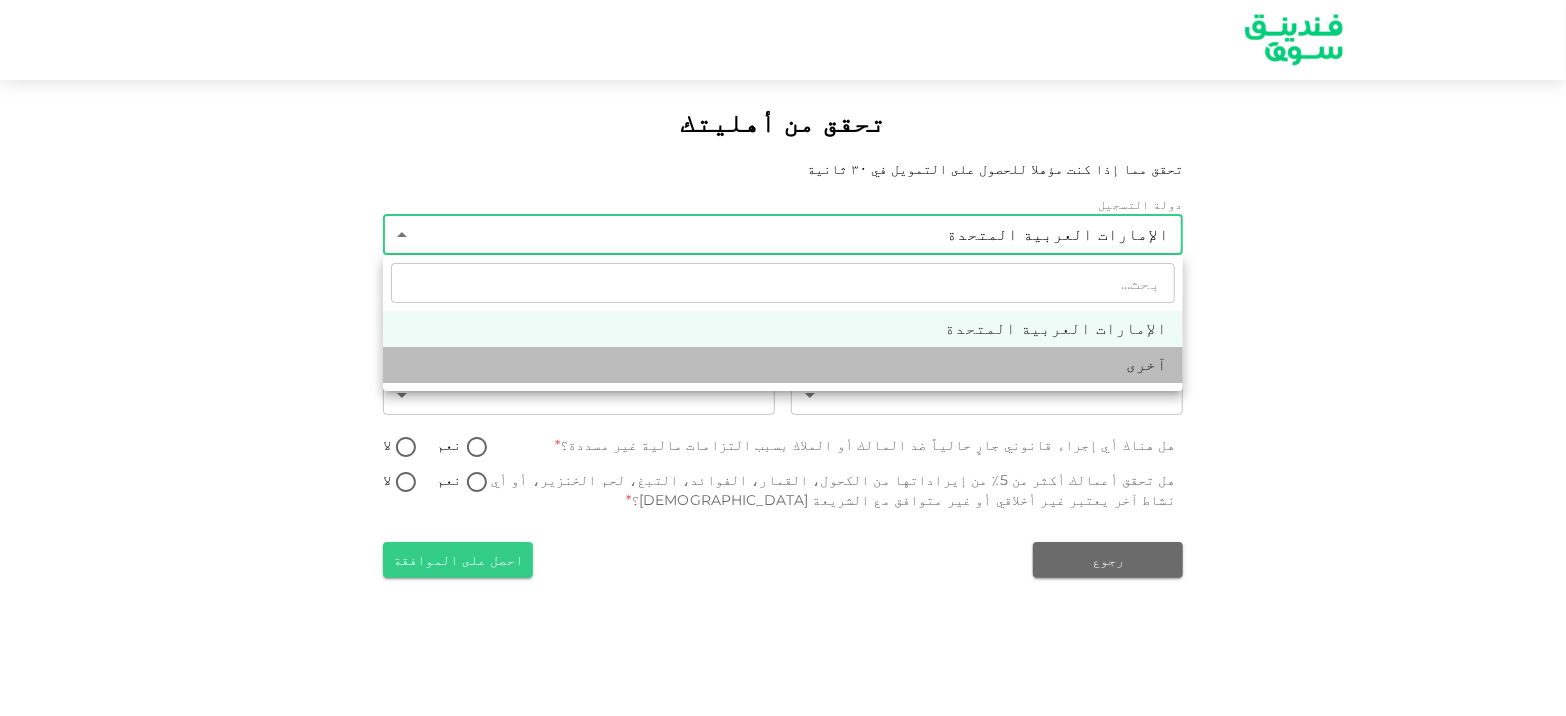 click on "آخرى" at bounding box center [783, 365] 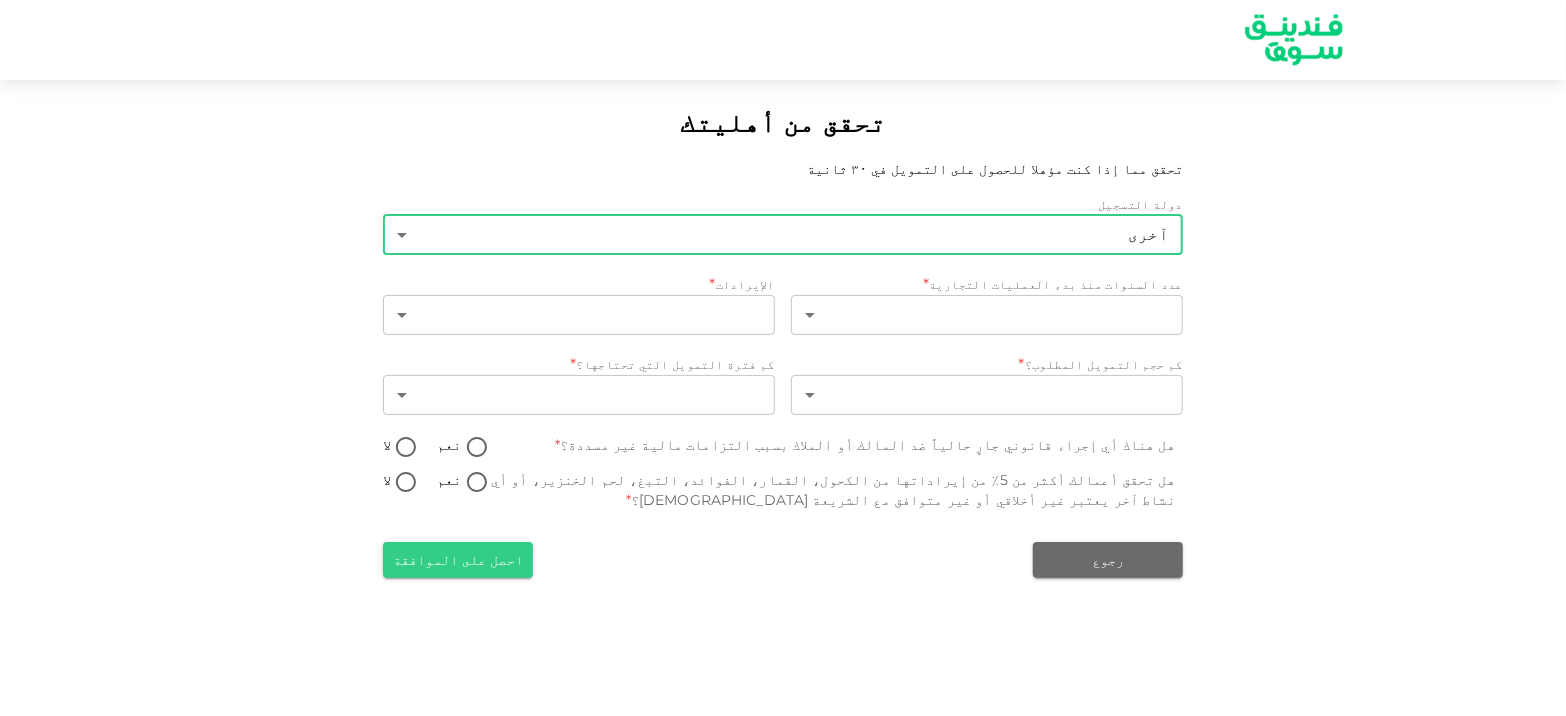 click on "لا" at bounding box center [406, 448] 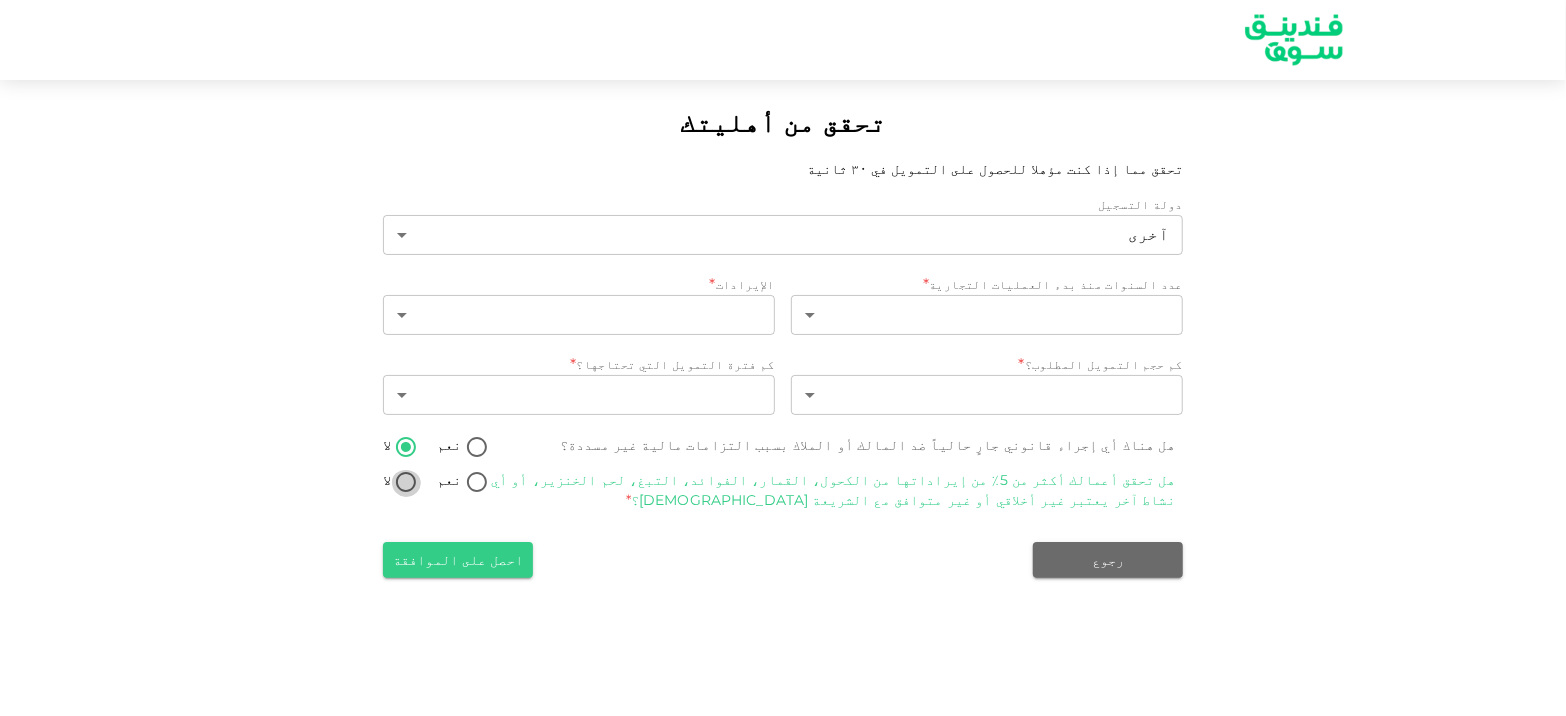 click on "لا" at bounding box center [406, 483] 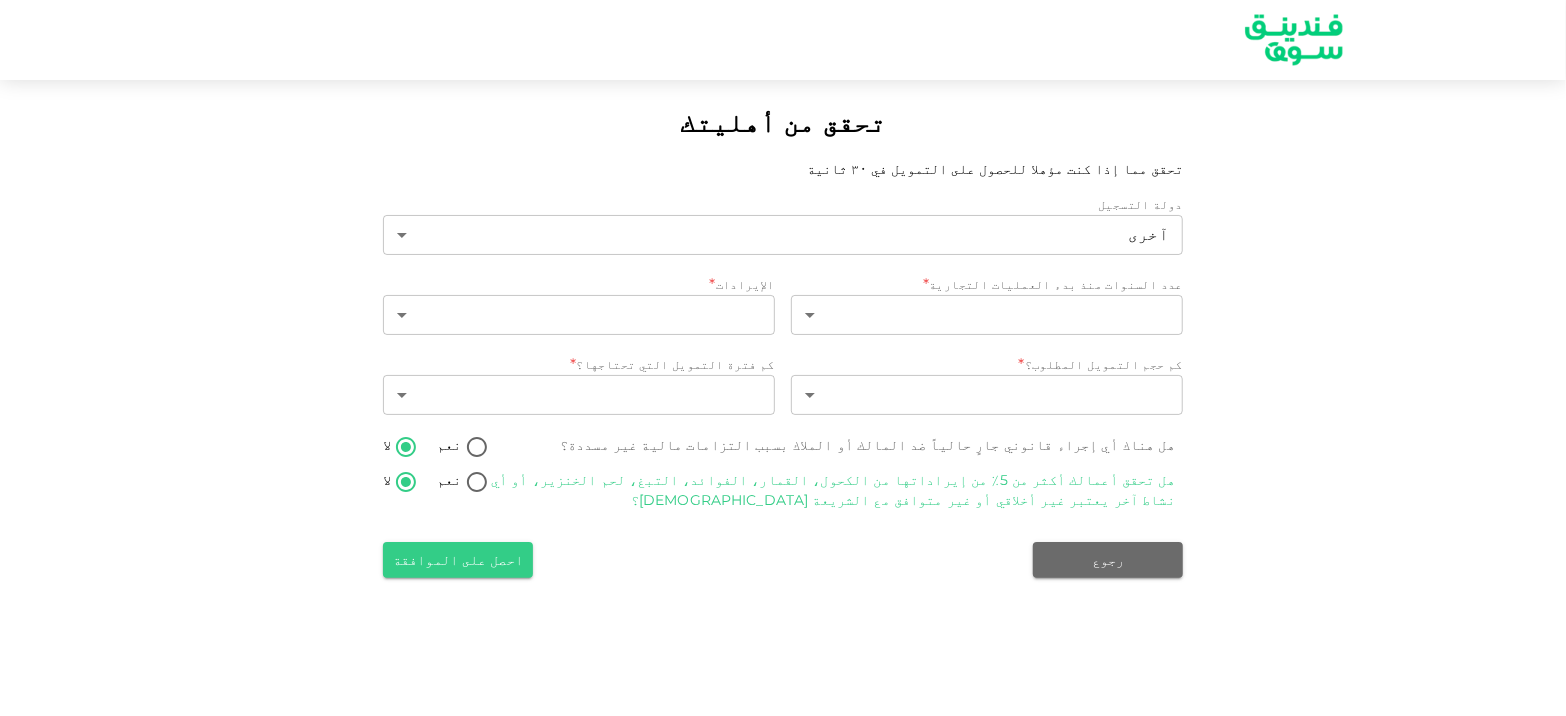 click on "آخرى 3 ​" at bounding box center (783, 237) 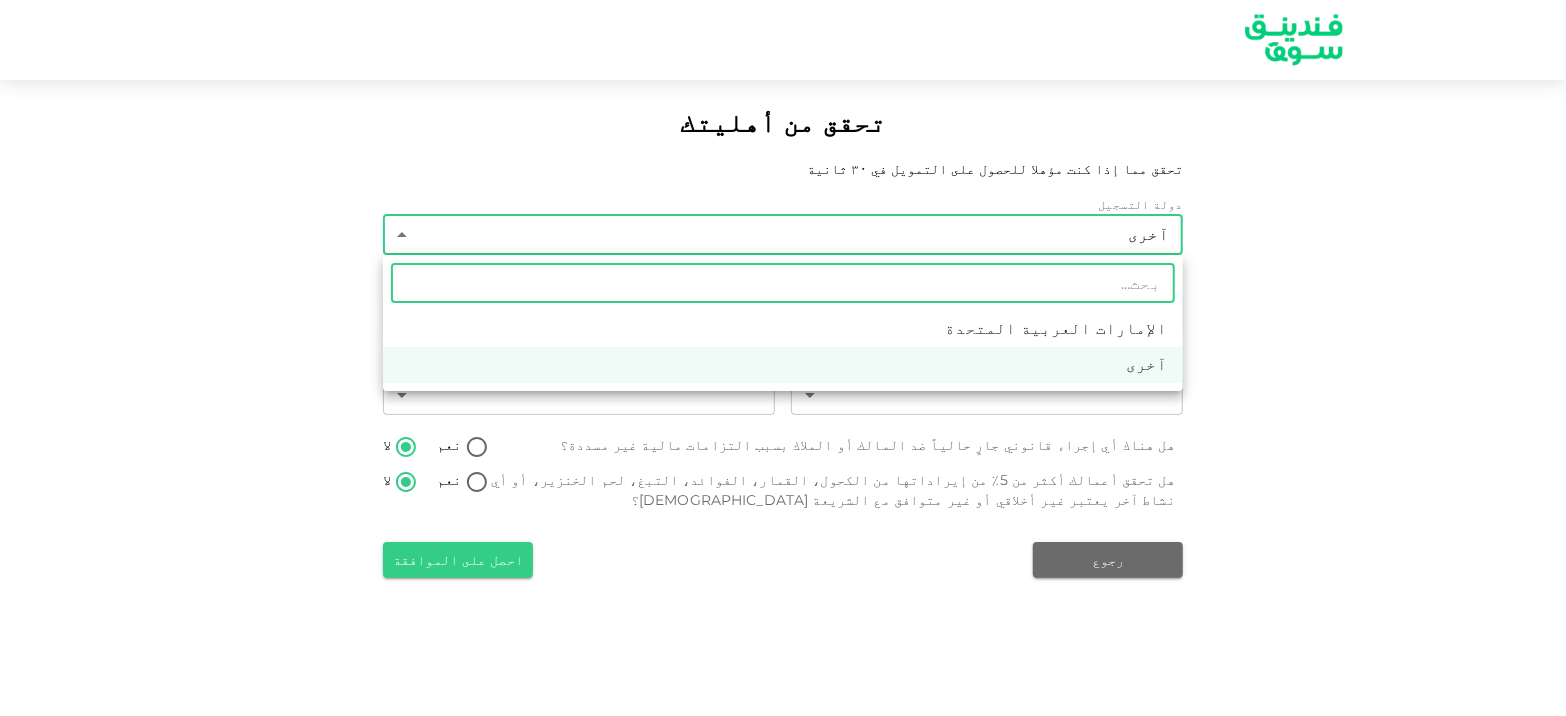 click on "تحقق من أهليتك تحقق مما إذا كنت مؤهلا للحصول على التمويل في ٣٠ ثانية   دولة التسجيل آخرى 3 ​   عدد السنوات منذ بدء العمليات التجارية * ​ ​   الإيرادات * ​ ​   كم حجم التمويل المطلوب؟ * ​ ​   كم فترة التمويل التي تحتاجها؟ * ​ ​ هل هناك أي إجراء قانوني جارٍ حالياً ضد المالك أو الملاك بسبب التزامات مالية غير مسددة؟ نعم لا هل تحقق أعمالك أكثر من 5٪ من إيراداتها من الكحول، القمار، الفوائد، التبغ، لحم الخنزير، أو أي نشاط آخر يعتبر غير أخلاقي أو غير متوافق مع الشريعة الإسلامية؟ نعم لا رجوع احصل على الموافقة
​ الإمارات العربية المتحدة آخرى" at bounding box center [783, 358] 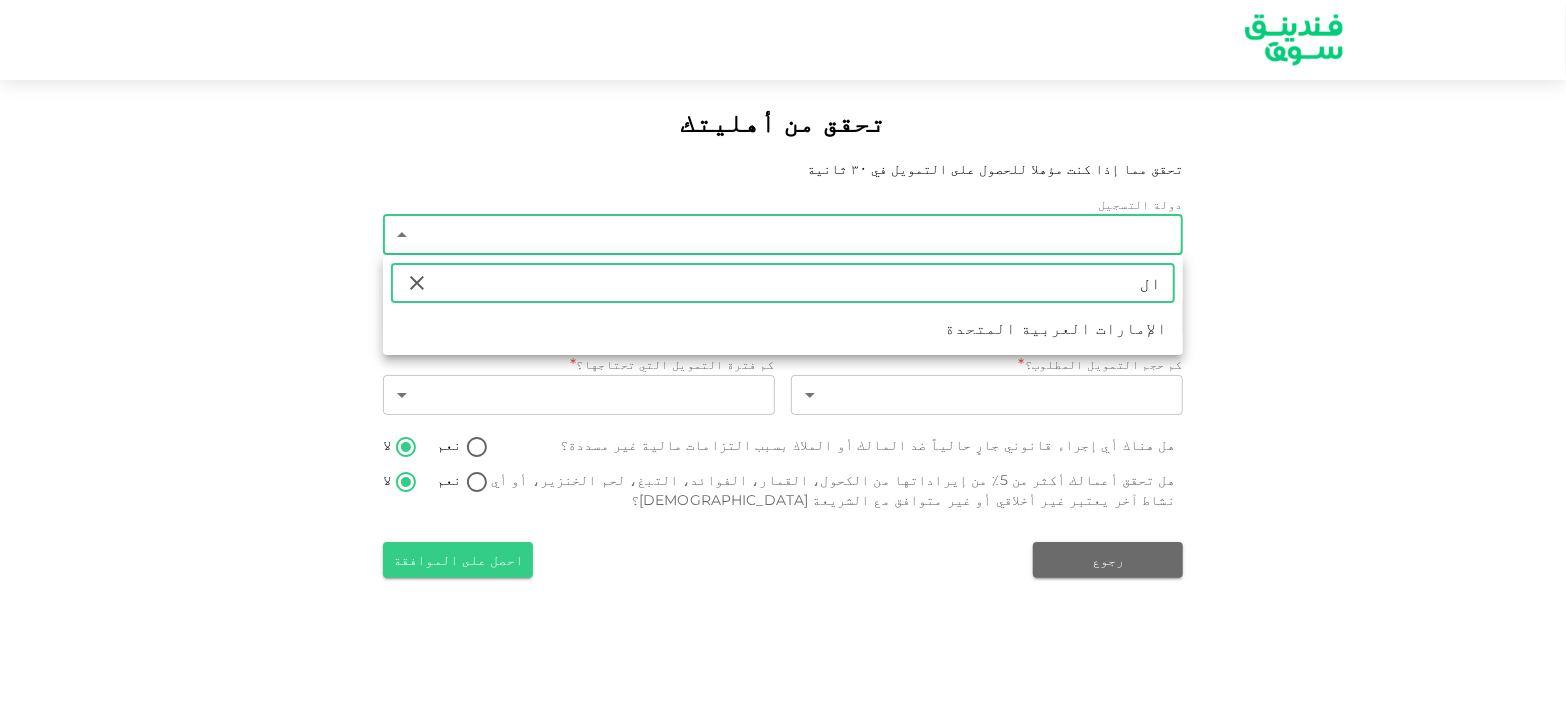 type on "ا" 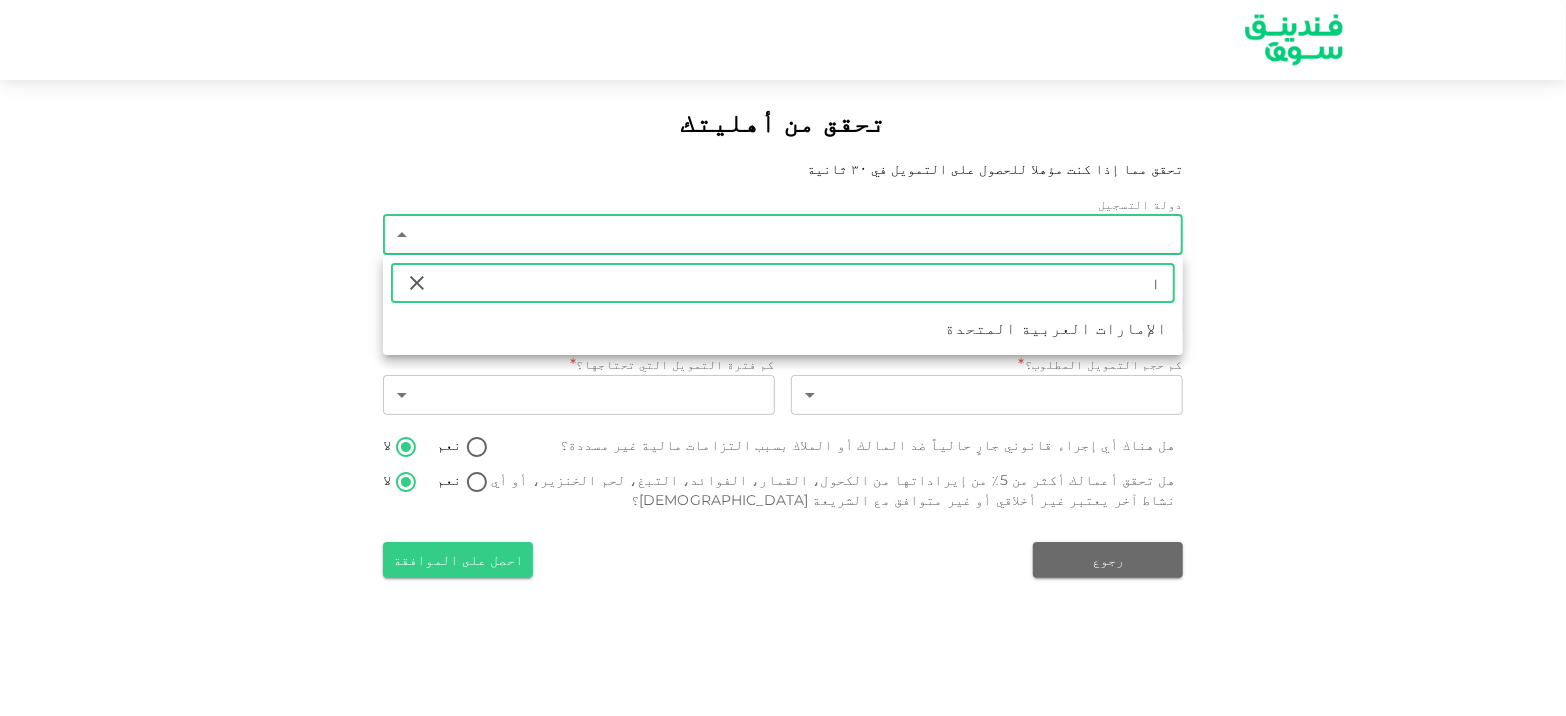 type 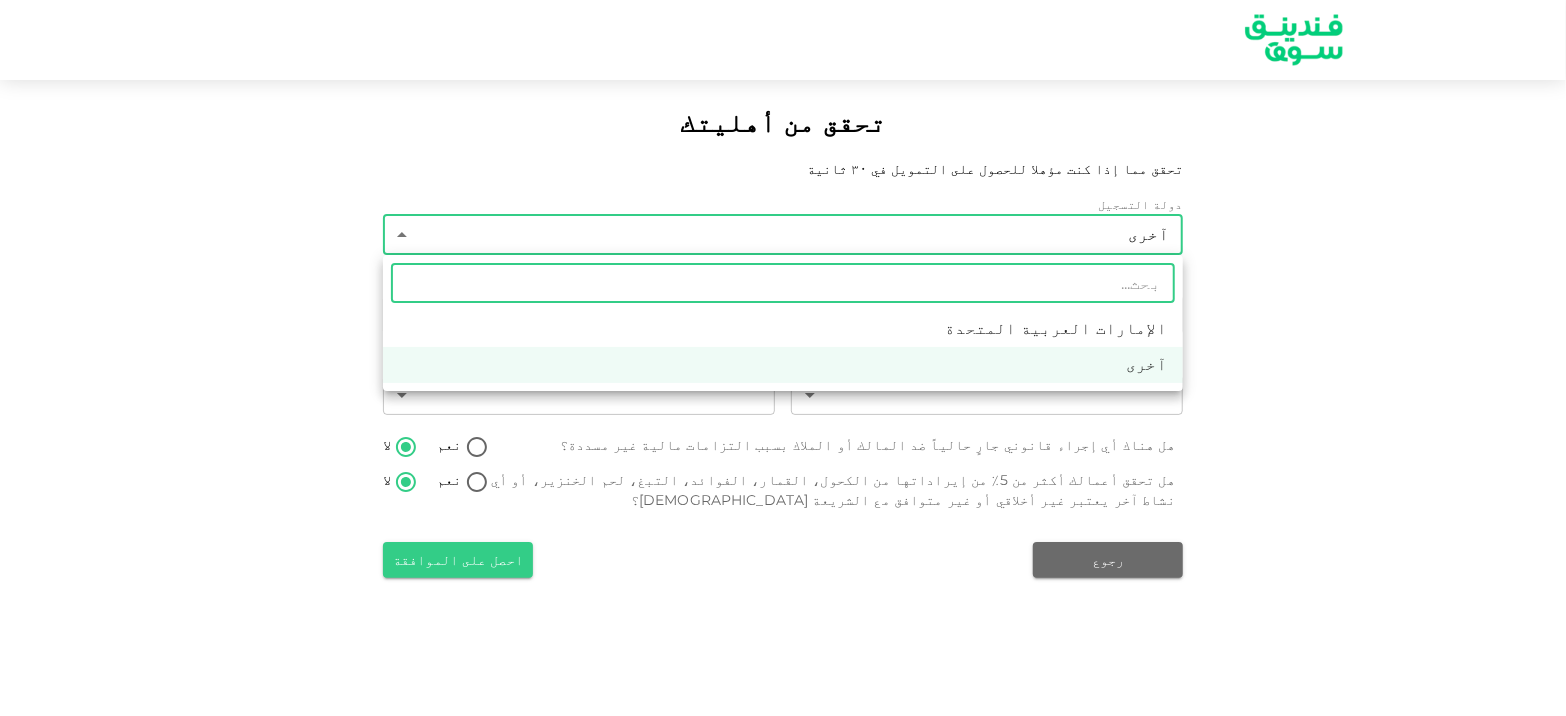 click on "آخرى" at bounding box center (783, 365) 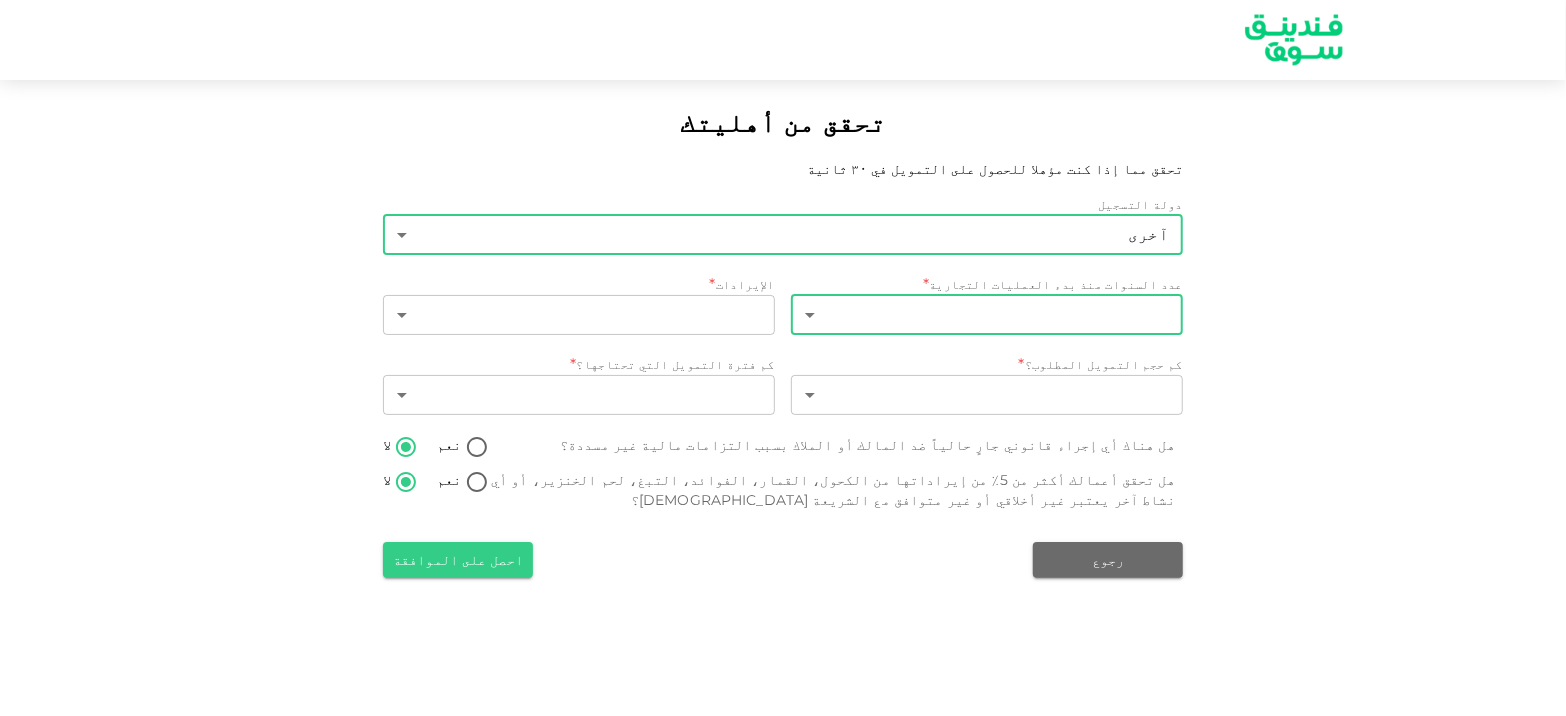 click on "تحقق من أهليتك تحقق مما إذا كنت مؤهلا للحصول على التمويل في ٣٠ ثانية   دولة التسجيل آخرى 3 ​   عدد السنوات منذ بدء العمليات التجارية * ​ ​   الإيرادات * ​ ​   كم حجم التمويل المطلوب؟ * ​ ​   كم فترة التمويل التي تحتاجها؟ * ​ ​ هل هناك أي إجراء قانوني جارٍ حالياً ضد المالك أو الملاك بسبب التزامات مالية غير مسددة؟ نعم لا هل تحقق أعمالك أكثر من 5٪ من إيراداتها من الكحول، القمار، الفوائد، التبغ، لحم الخنزير، أو أي نشاط آخر يعتبر غير أخلاقي أو غير متوافق مع الشريعة الإسلامية؟ نعم لا رجوع احصل على الموافقة" at bounding box center (783, 358) 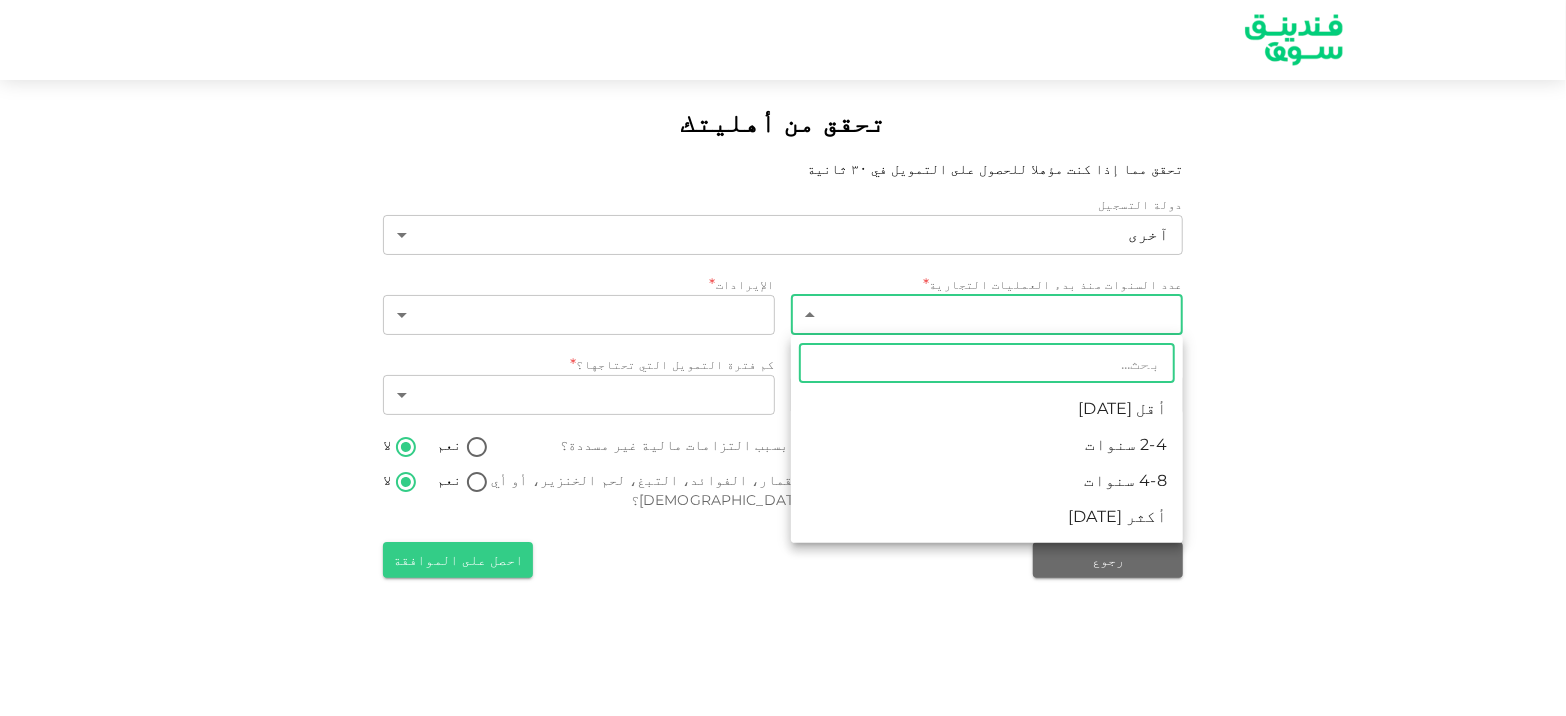 click on "أقل من 2 سنة" at bounding box center [987, 409] 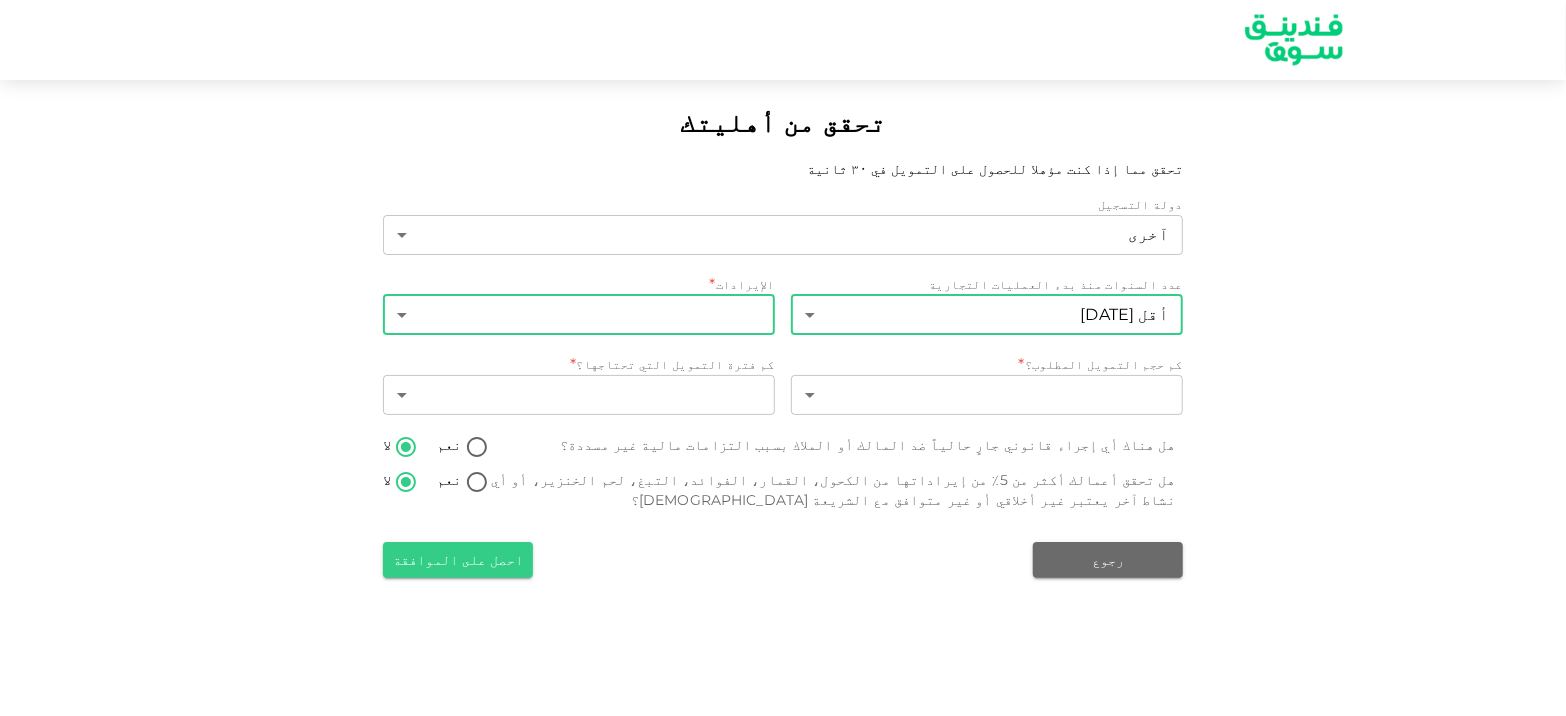 click on "تحقق من أهليتك تحقق مما إذا كنت مؤهلا للحصول على التمويل في ٣٠ ثانية   دولة التسجيل آخرى 3 ​   عدد السنوات منذ بدء العمليات التجارية أقل من 2 سنة 1 ​   الإيرادات * ​ ​   كم حجم التمويل المطلوب؟ * ​ ​   كم فترة التمويل التي تحتاجها؟ * ​ ​ هل هناك أي إجراء قانوني جارٍ حالياً ضد المالك أو الملاك بسبب التزامات مالية غير مسددة؟ نعم لا هل تحقق أعمالك أكثر من 5٪ من إيراداتها من الكحول، القمار، الفوائد، التبغ، لحم الخنزير، أو أي نشاط آخر يعتبر غير أخلاقي أو غير متوافق مع الشريعة الإسلامية؟ نعم لا رجوع احصل على الموافقة" at bounding box center [783, 358] 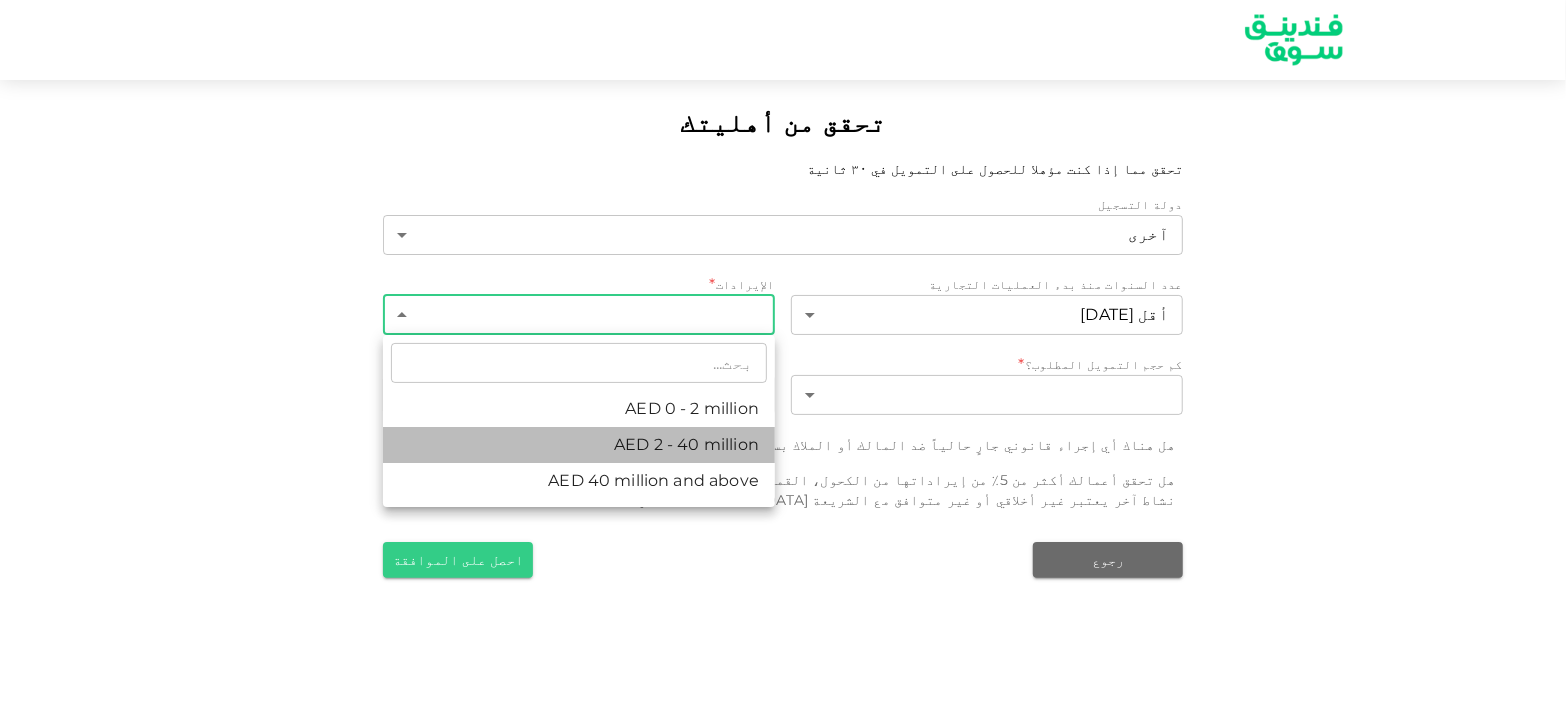 click on "AED 2 - 40 million" at bounding box center [579, 445] 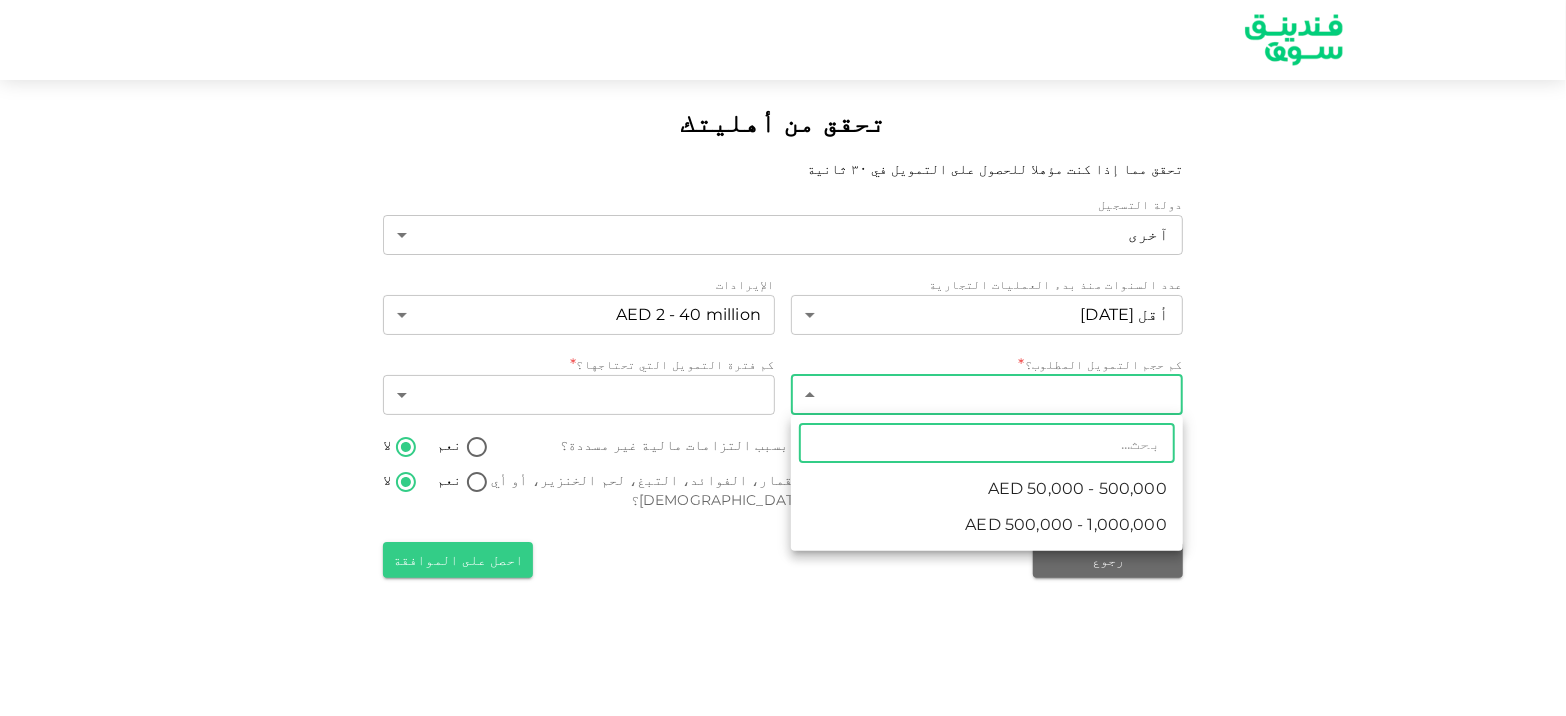 click on "تحقق من أهليتك تحقق مما إذا كنت مؤهلا للحصول على التمويل في ٣٠ ثانية   دولة التسجيل آخرى 3 ​   عدد السنوات منذ بدء العمليات التجارية أقل من 2 سنة 1 ​   الإيرادات AED 2 - 40 million 2 ​   كم حجم التمويل المطلوب؟ * ​ ​   كم فترة التمويل التي تحتاجها؟ * ​ ​ هل هناك أي إجراء قانوني جارٍ حالياً ضد المالك أو الملاك بسبب التزامات مالية غير مسددة؟ نعم لا هل تحقق أعمالك أكثر من 5٪ من إيراداتها من الكحول، القمار، الفوائد، التبغ، لحم الخنزير، أو أي نشاط آخر يعتبر غير أخلاقي أو غير متوافق مع الشريعة الإسلامية؟ نعم لا رجوع احصل على الموافقة
​ AED 50,000 - 500,000 AED 500,000 - 1,000,000" at bounding box center (783, 358) 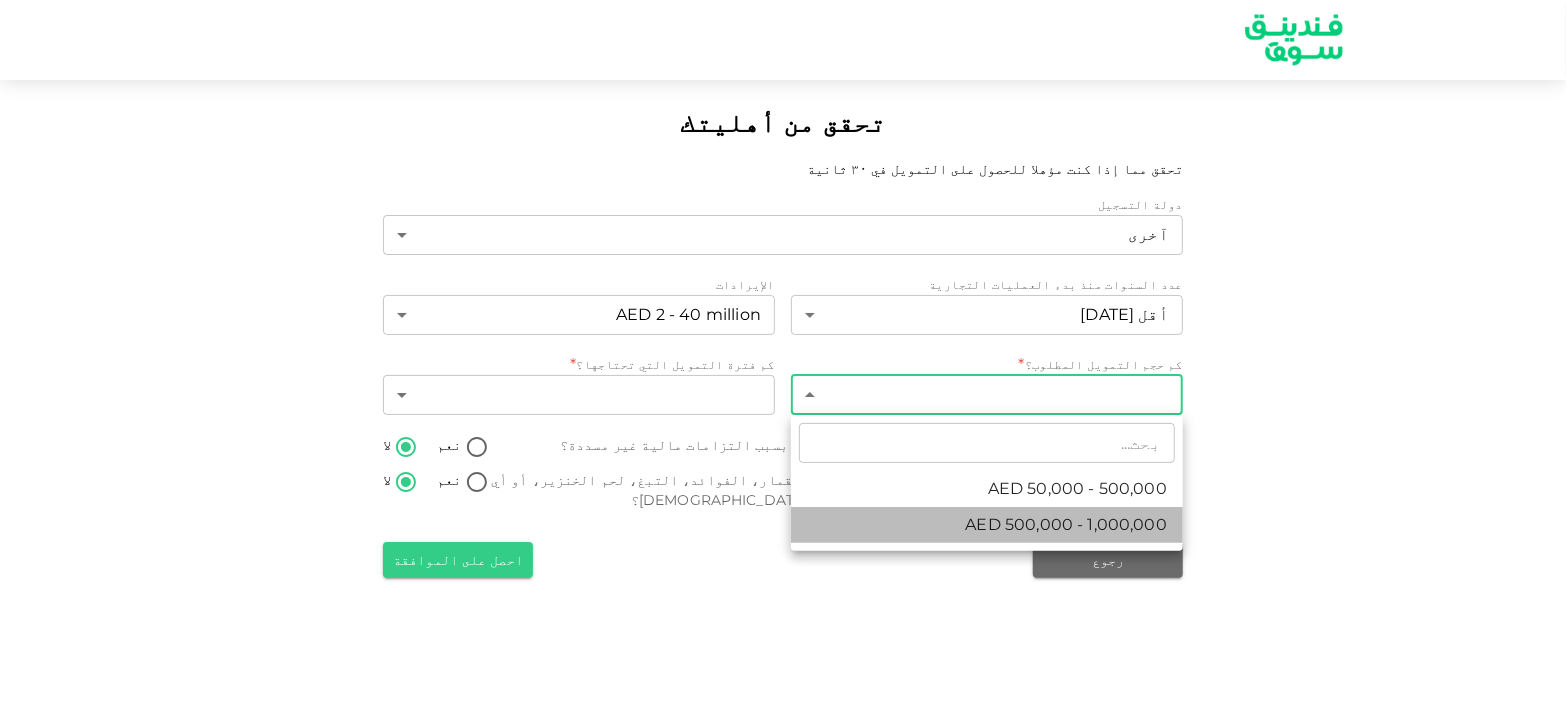 click on "AED 500,000 - 1,000,000" at bounding box center (987, 525) 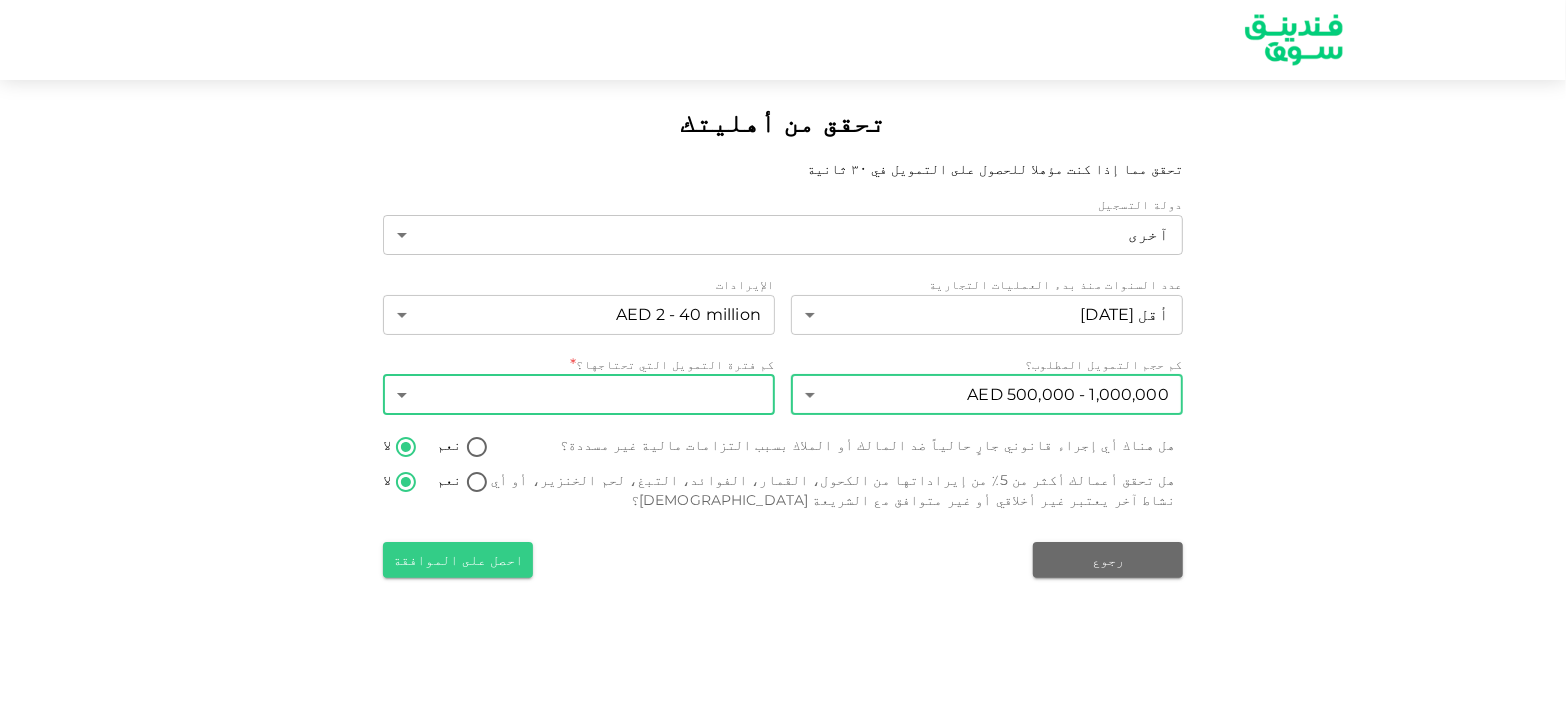 click on "تحقق من أهليتك تحقق مما إذا كنت مؤهلا للحصول على التمويل في ٣٠ ثانية   دولة التسجيل آخرى 3 ​   عدد السنوات منذ بدء العمليات التجارية أقل من 2 سنة 1 ​   الإيرادات AED 2 - 40 million 2 ​   كم حجم التمويل المطلوب؟ AED 500,000 - 1,000,000 2 ​   كم فترة التمويل التي تحتاجها؟ * ​ ​ هل هناك أي إجراء قانوني جارٍ حالياً ضد المالك أو الملاك بسبب التزامات مالية غير مسددة؟ نعم لا هل تحقق أعمالك أكثر من 5٪ من إيراداتها من الكحول، القمار، الفوائد، التبغ، لحم الخنزير، أو أي نشاط آخر يعتبر غير أخلاقي أو غير متوافق مع الشريعة الإسلامية؟ نعم لا رجوع احصل على الموافقة" at bounding box center [783, 358] 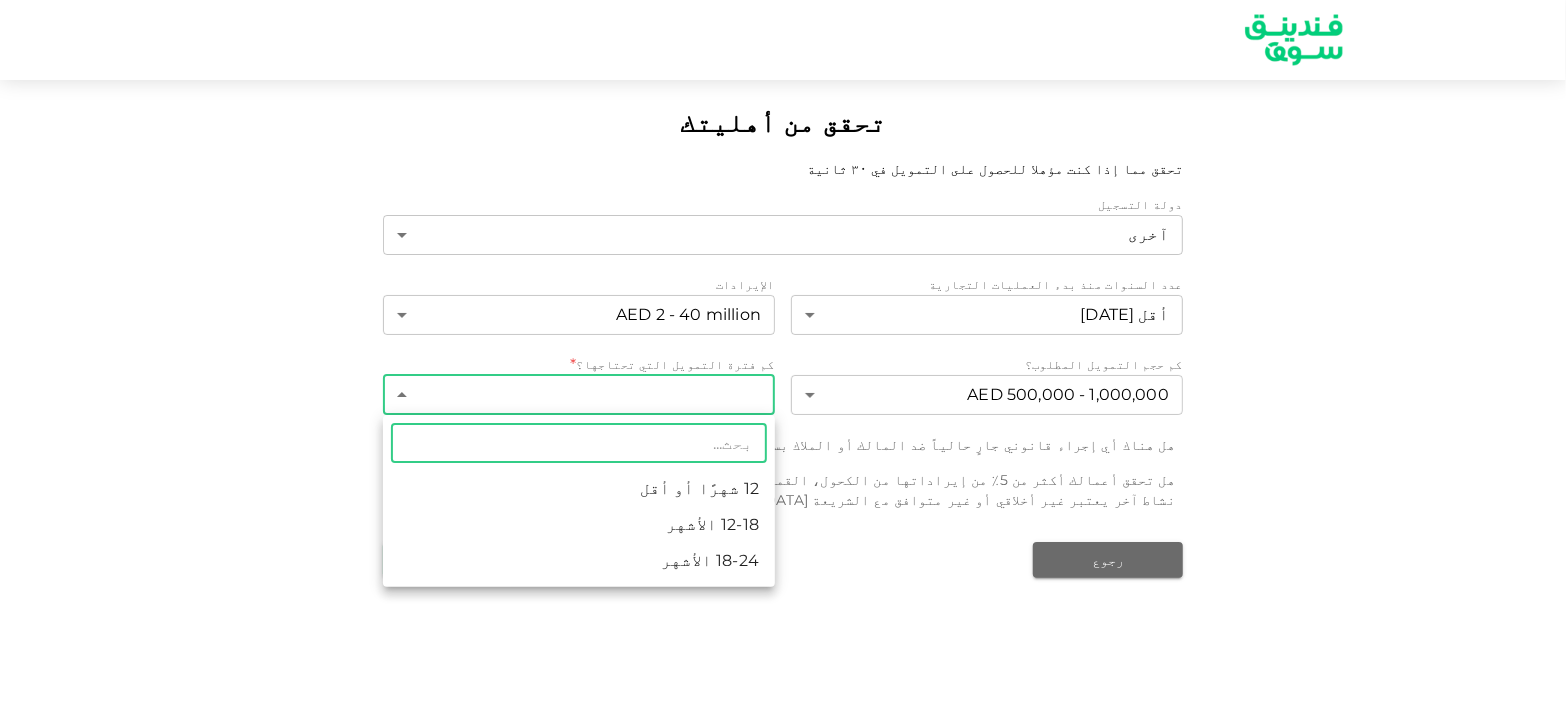 click on "18-24 الأشهر" at bounding box center (579, 561) 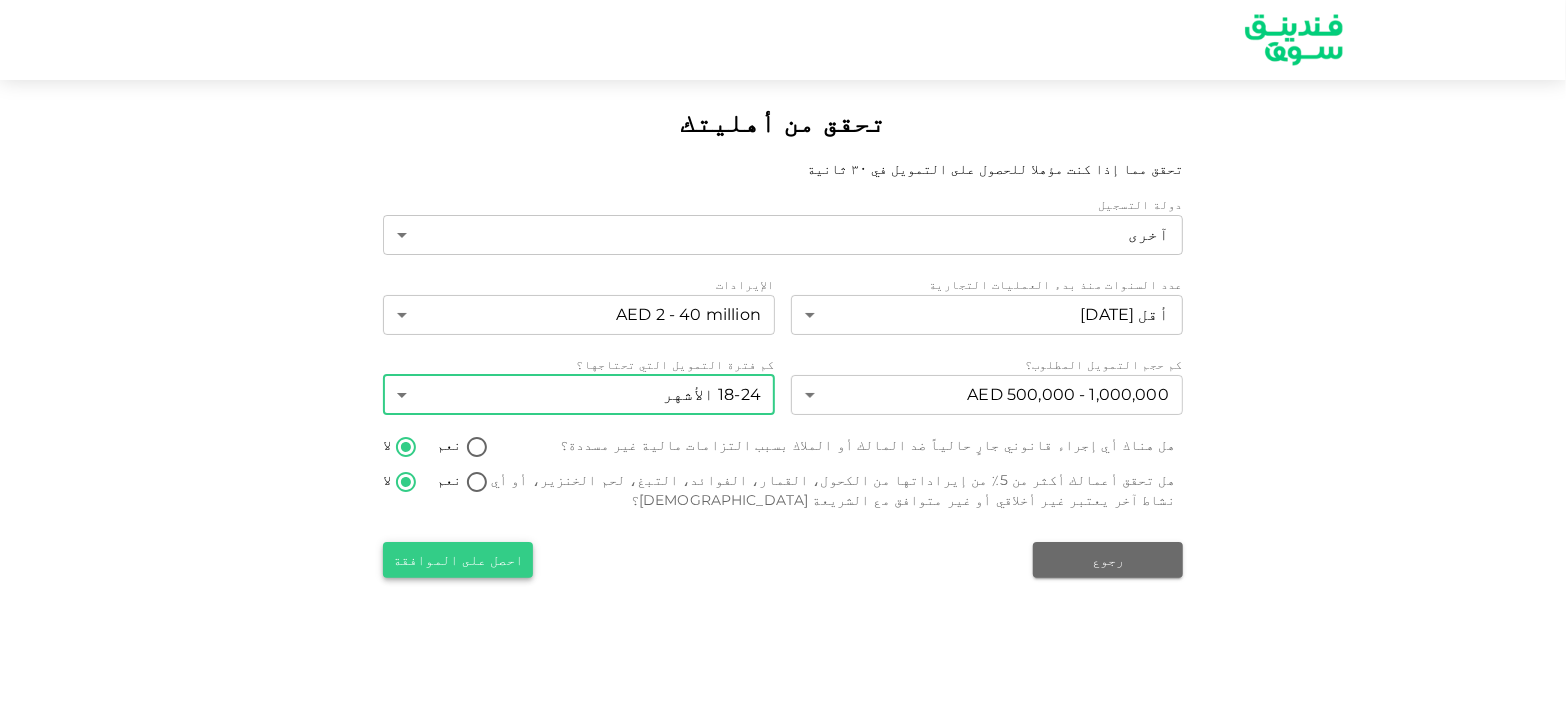 click on "احصل على الموافقة" at bounding box center (458, 560) 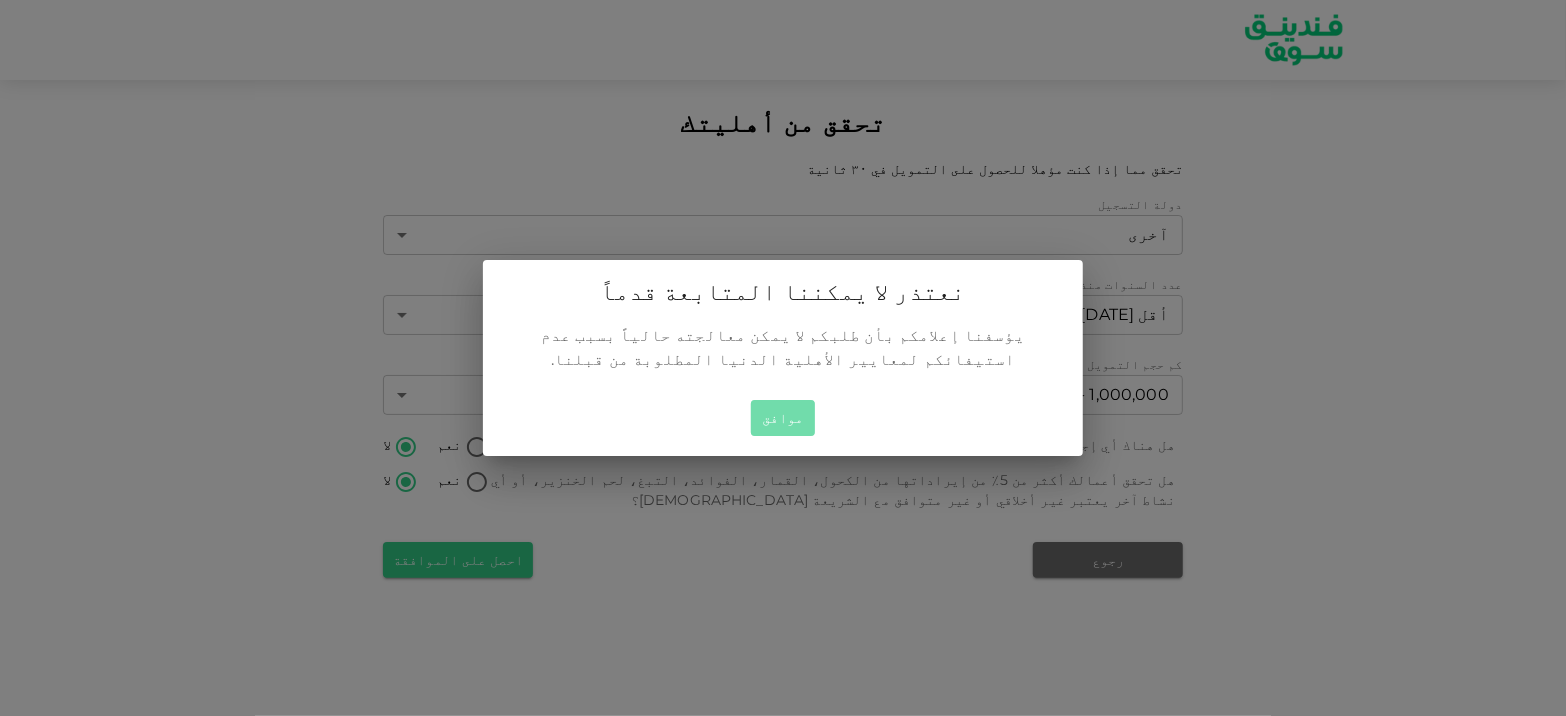 click on "موافق" at bounding box center [783, 418] 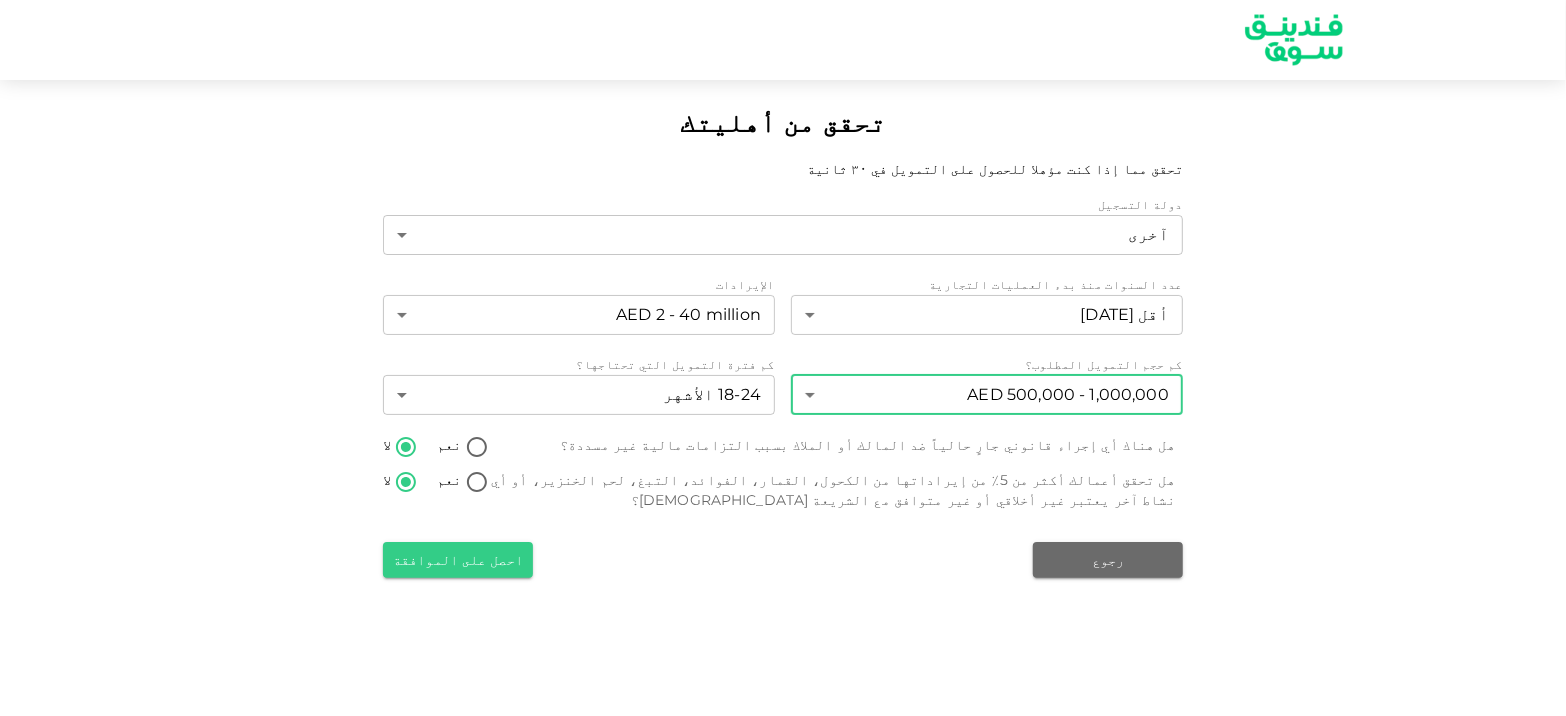 click on "تحقق من أهليتك تحقق مما إذا كنت مؤهلا للحصول على التمويل في ٣٠ ثانية   دولة التسجيل آخرى 3 ​   عدد السنوات منذ بدء العمليات التجارية أقل من 2 سنة 1 ​   الإيرادات AED 2 - 40 million 2 ​   كم حجم التمويل المطلوب؟ AED 500,000 - 1,000,000 2 ​   كم فترة التمويل التي تحتاجها؟ 18-24 الأشهر 3 ​ هل هناك أي إجراء قانوني جارٍ حالياً ضد المالك أو الملاك بسبب التزامات مالية غير مسددة؟ نعم لا هل تحقق أعمالك أكثر من 5٪ من إيراداتها من الكحول، القمار، الفوائد، التبغ، لحم الخنزير، أو أي نشاط آخر يعتبر غير أخلاقي أو غير متوافق مع الشريعة الإسلامية؟ نعم لا رجوع احصل على الموافقة" at bounding box center (783, 358) 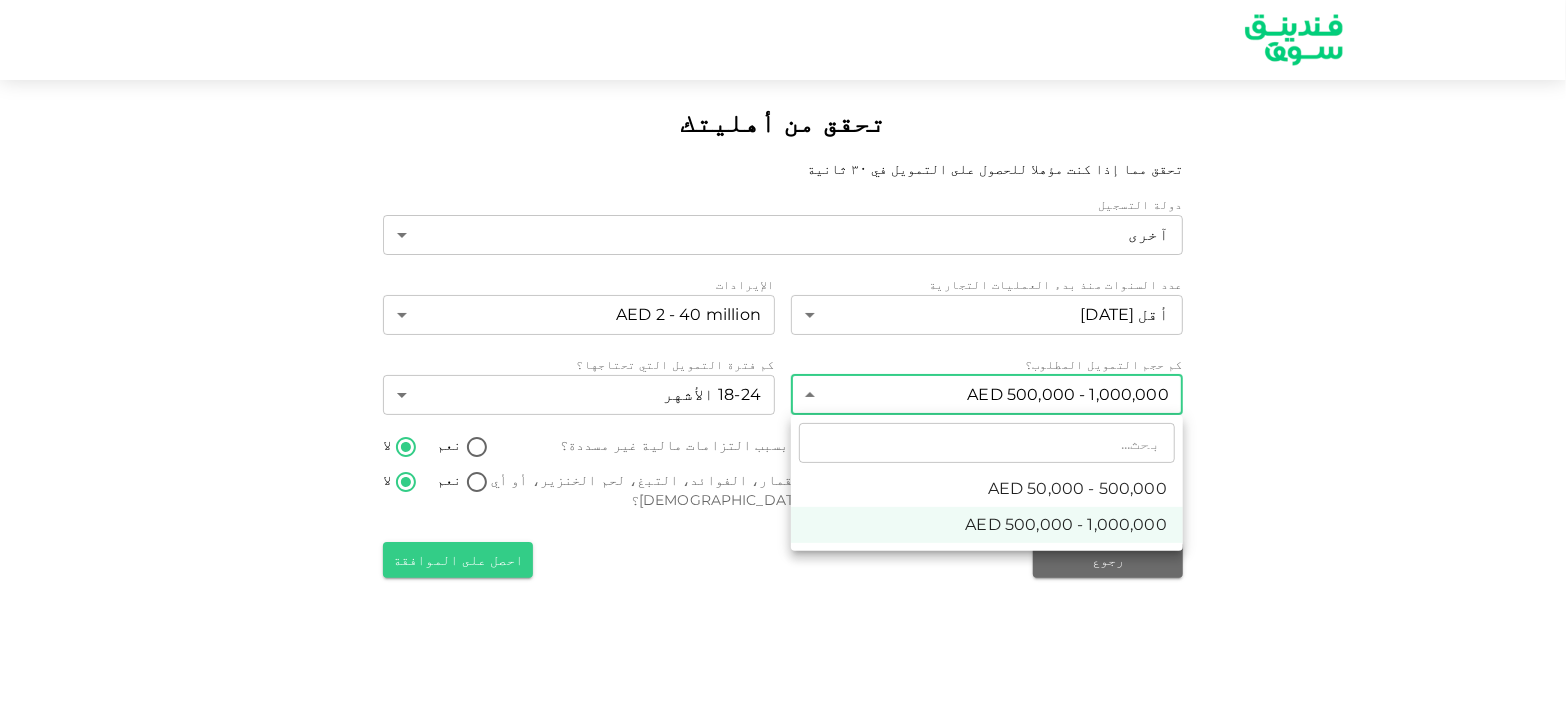 click at bounding box center [783, 358] 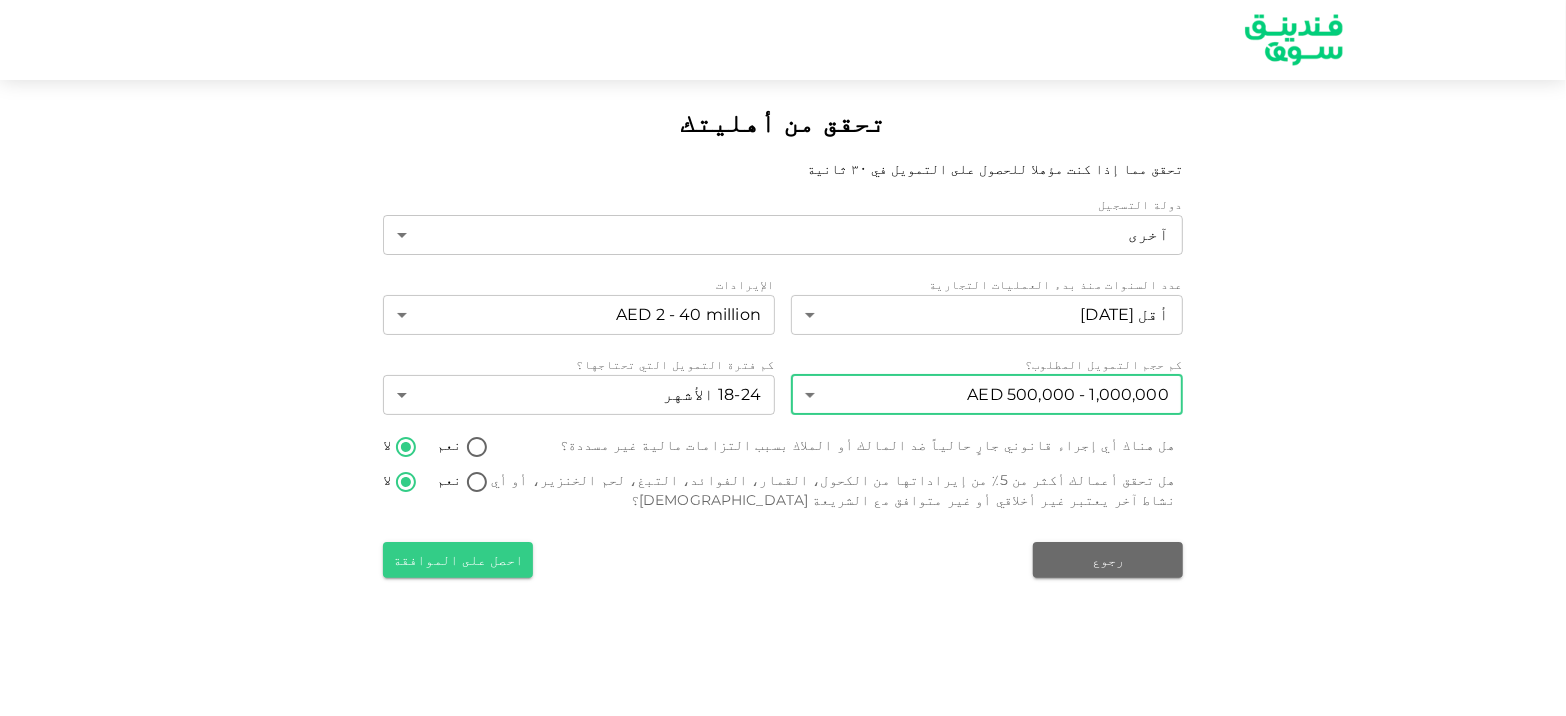 click on "تحقق من أهليتك تحقق مما إذا كنت مؤهلا للحصول على التمويل في ٣٠ ثانية   دولة التسجيل آخرى 3 ​   عدد السنوات منذ بدء العمليات التجارية أقل من 2 سنة 1 ​   الإيرادات AED 2 - 40 million 2 ​   كم حجم التمويل المطلوب؟ AED 500,000 - 1,000,000 2 ​   كم فترة التمويل التي تحتاجها؟ 18-24 الأشهر 3 ​ هل هناك أي إجراء قانوني جارٍ حالياً ضد المالك أو الملاك بسبب التزامات مالية غير مسددة؟ نعم لا هل تحقق أعمالك أكثر من 5٪ من إيراداتها من الكحول، القمار، الفوائد، التبغ، لحم الخنزير، أو أي نشاط آخر يعتبر غير أخلاقي أو غير متوافق مع الشريعة الإسلامية؟ نعم لا رجوع احصل على الموافقة
​ AED 50,000 - 500,000" at bounding box center [783, 358] 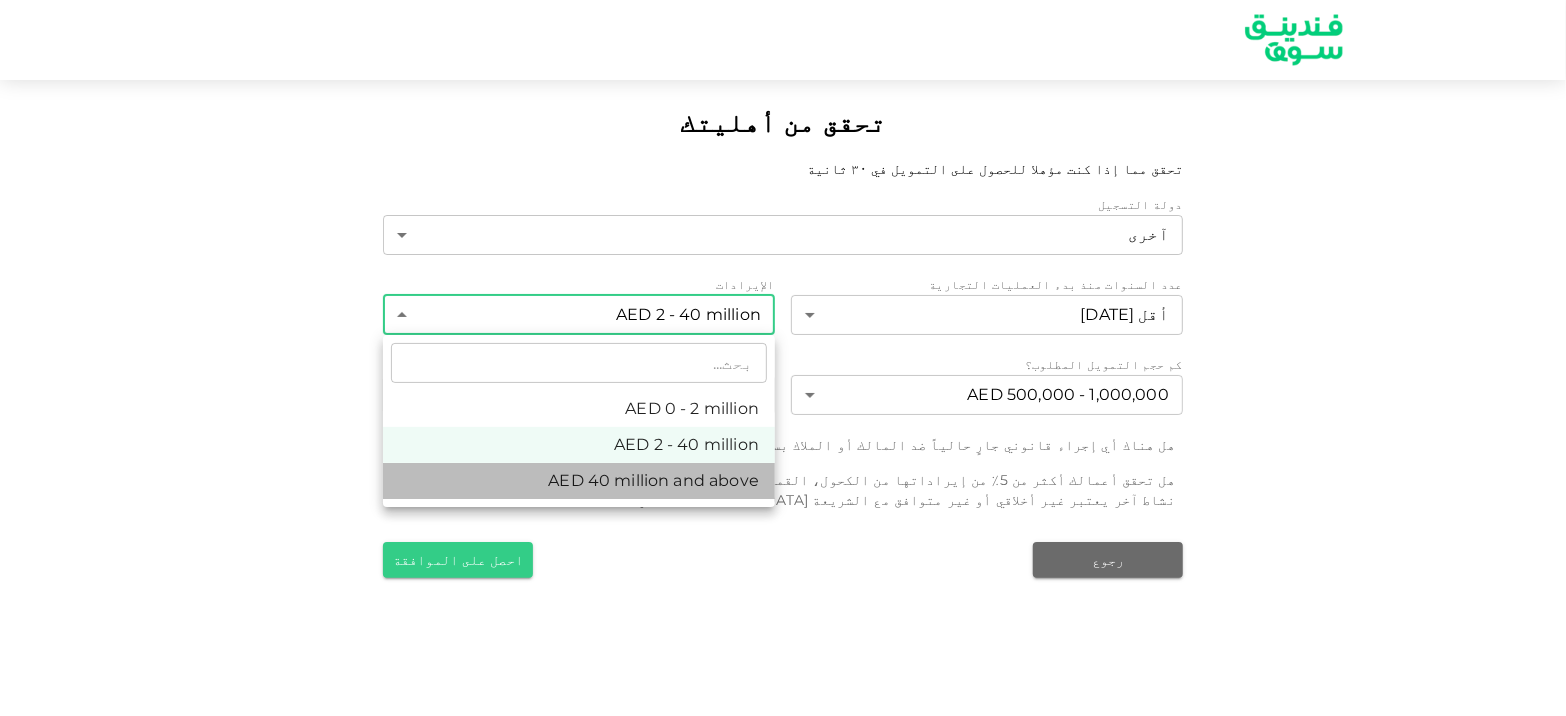click on "AED 40 million and above" at bounding box center [579, 481] 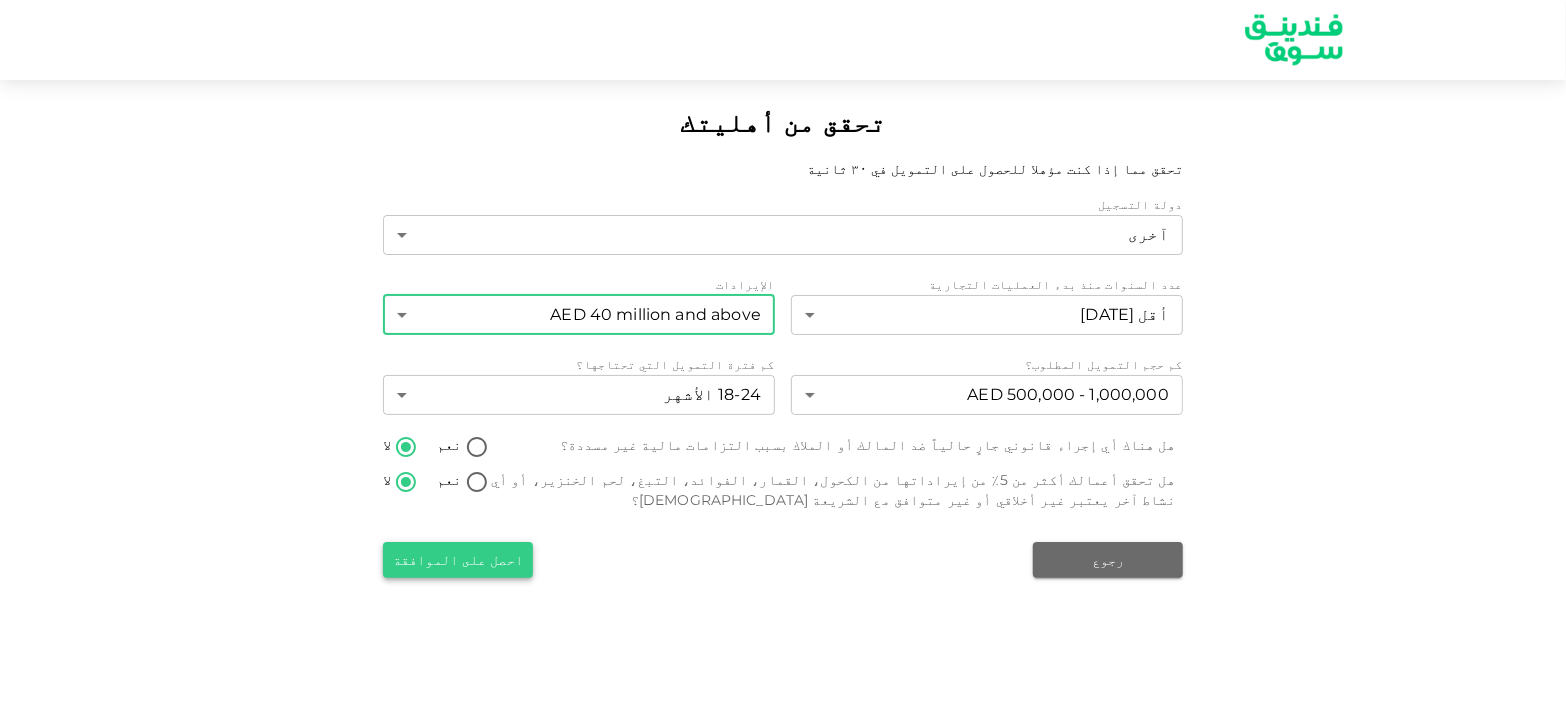 click on "احصل على الموافقة" at bounding box center (458, 560) 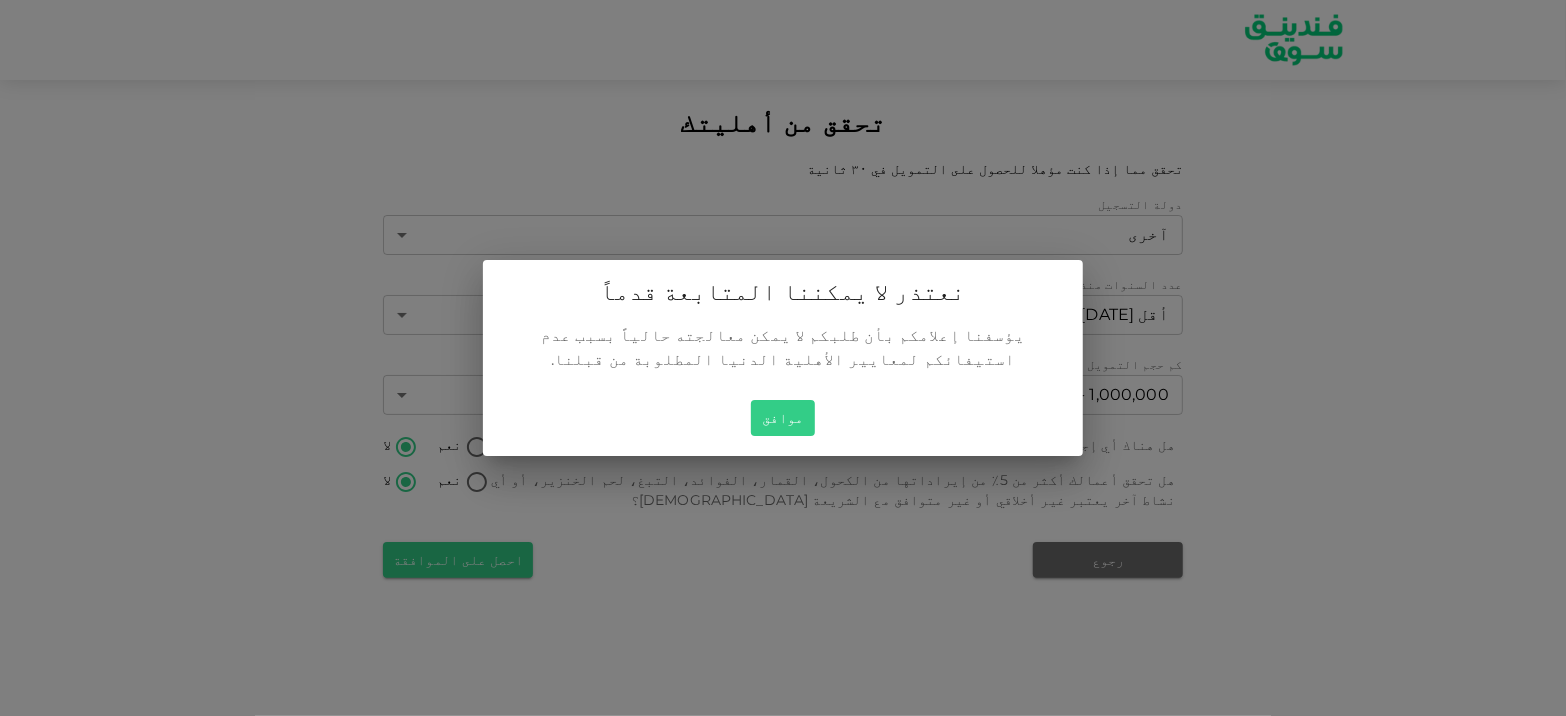 click on "موافق" at bounding box center [783, 424] 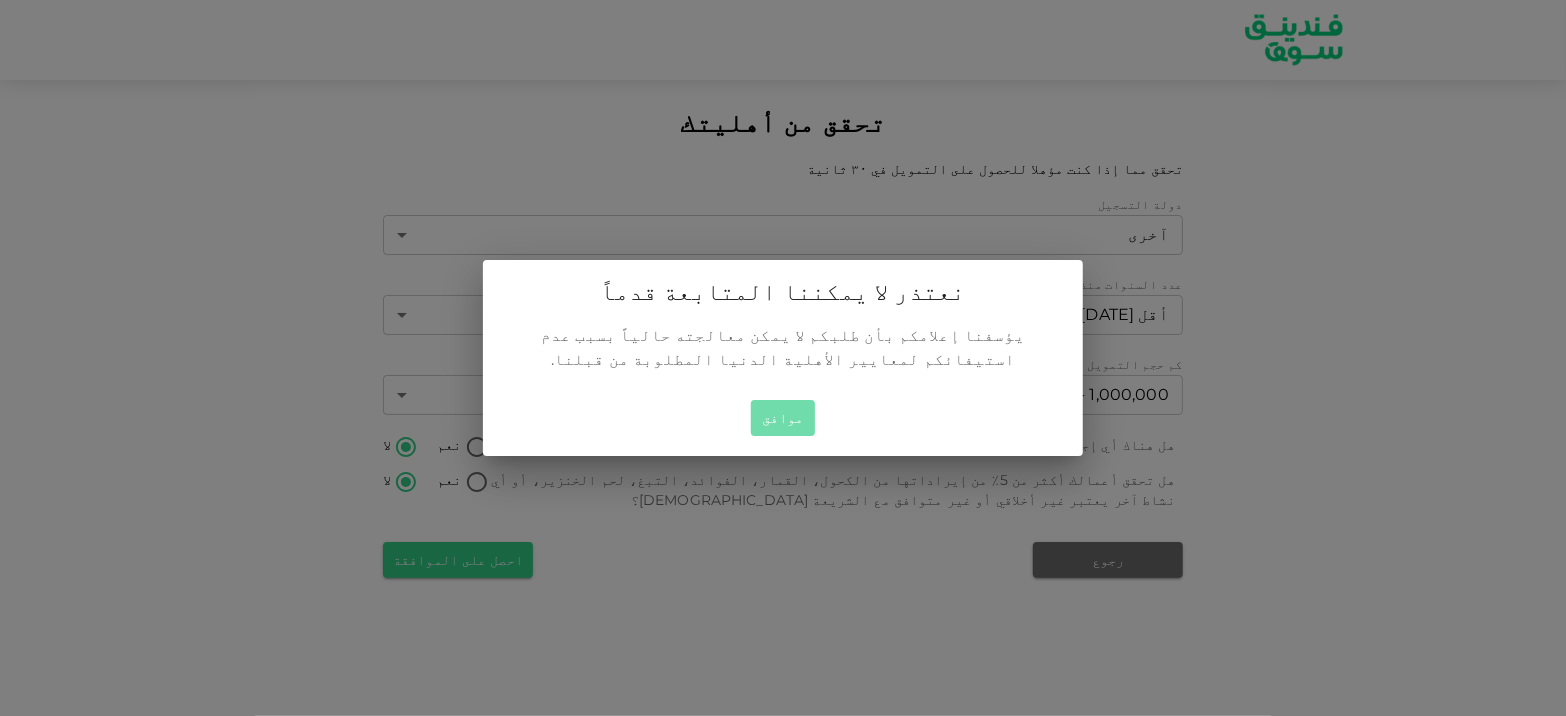 click on "موافق" at bounding box center (783, 418) 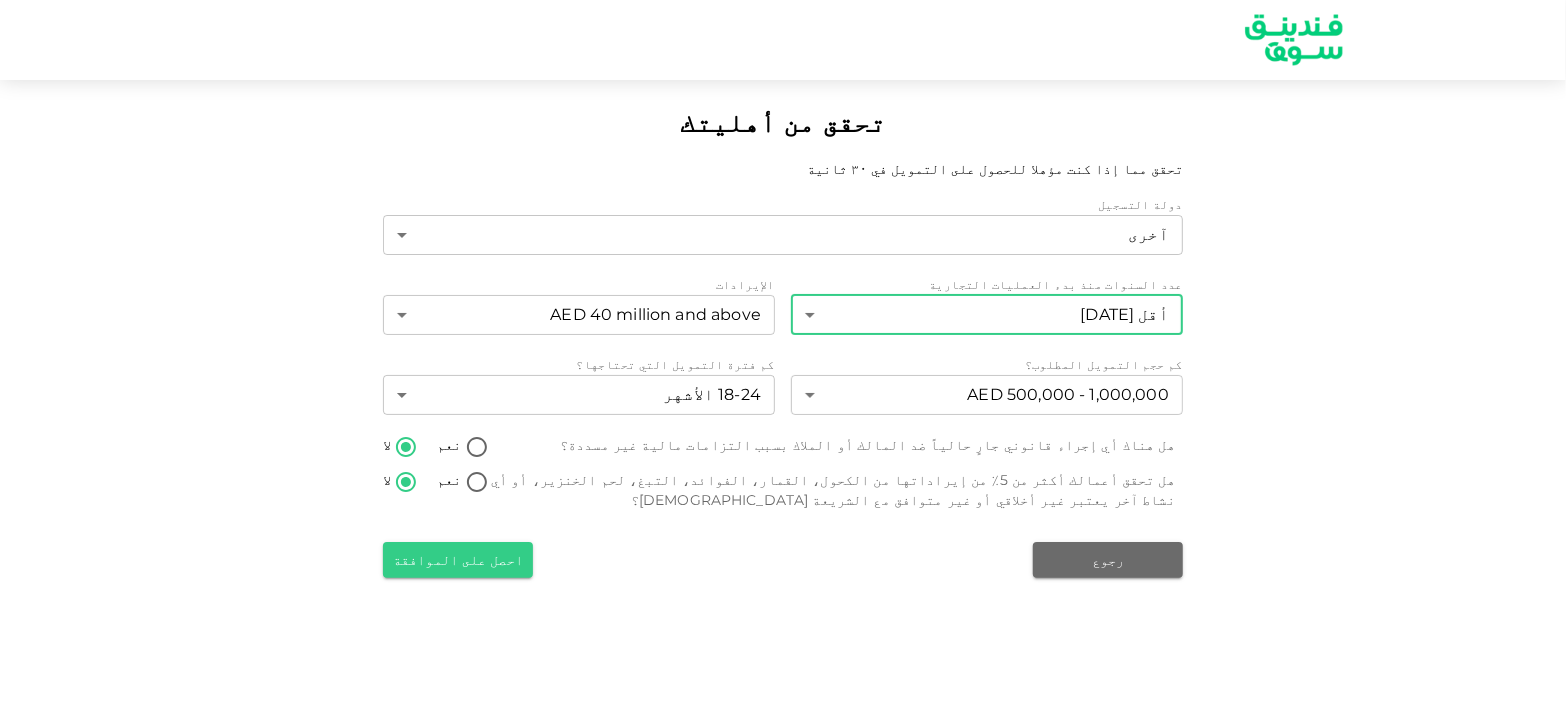click on "تحقق من أهليتك تحقق مما إذا كنت مؤهلا للحصول على التمويل في ٣٠ ثانية   دولة التسجيل آخرى 3 ​   عدد السنوات منذ بدء العمليات التجارية أقل من 2 سنة 1 ​   الإيرادات AED 40 million and above 3 ​   كم حجم التمويل المطلوب؟ AED 500,000 - 1,000,000 2 ​   كم فترة التمويل التي تحتاجها؟ 18-24 الأشهر 3 ​ هل هناك أي إجراء قانوني جارٍ حالياً ضد المالك أو الملاك بسبب التزامات مالية غير مسددة؟ نعم لا هل تحقق أعمالك أكثر من 5٪ من إيراداتها من الكحول، القمار، الفوائد، التبغ، لحم الخنزير، أو أي نشاط آخر يعتبر غير أخلاقي أو غير متوافق مع الشريعة الإسلامية؟ نعم لا رجوع احصل على الموافقة" at bounding box center (783, 358) 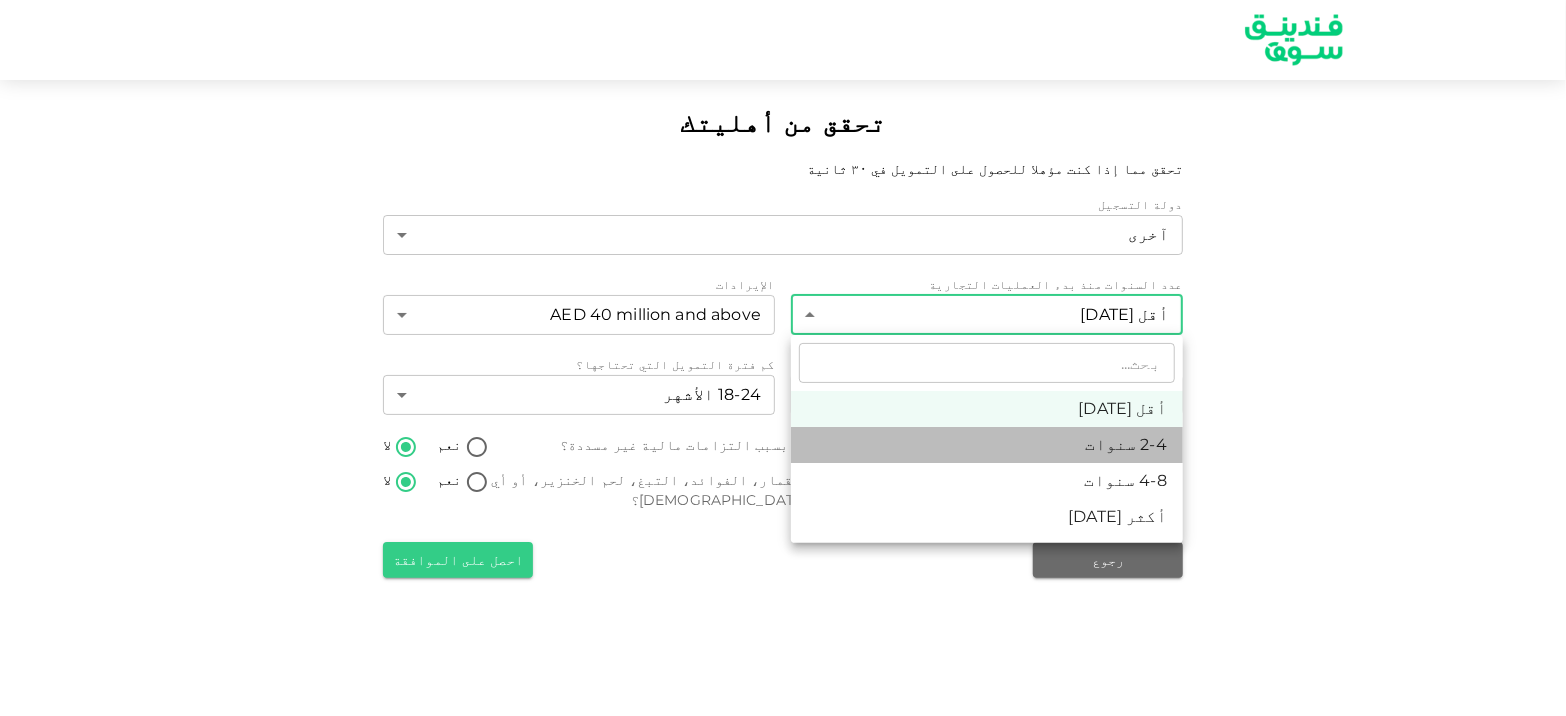 click on "2-4 سنوات" at bounding box center [987, 445] 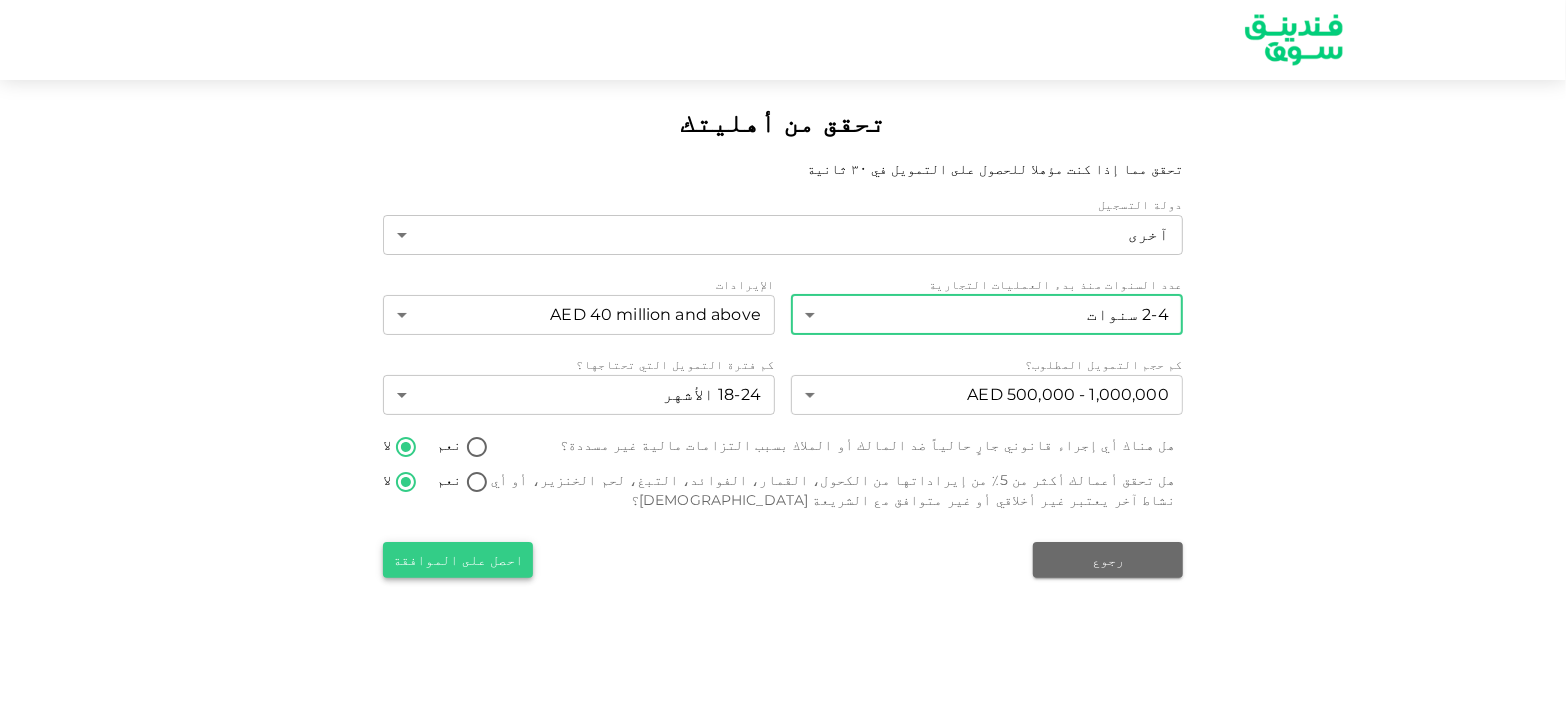 click on "احصل على الموافقة" at bounding box center (458, 560) 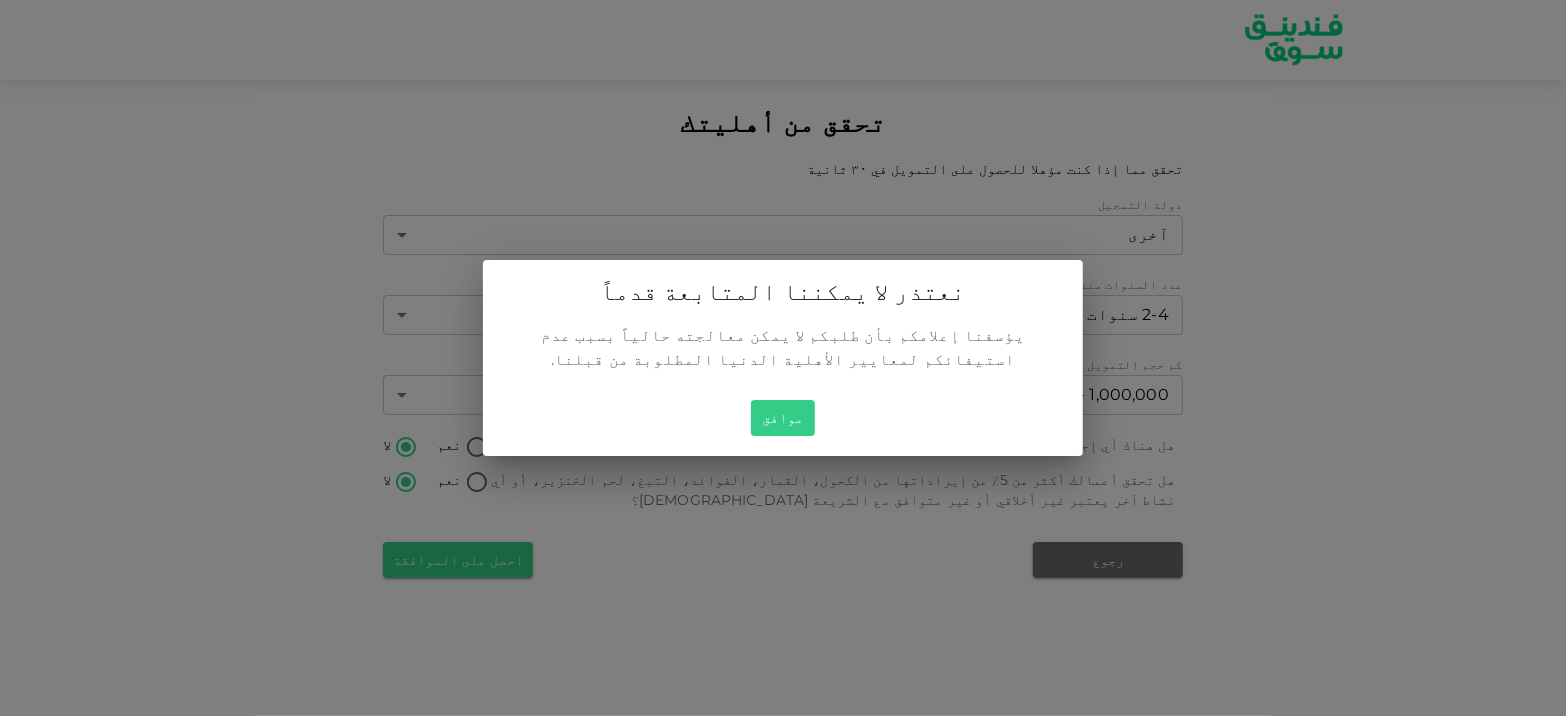 click on "موافق" at bounding box center [783, 418] 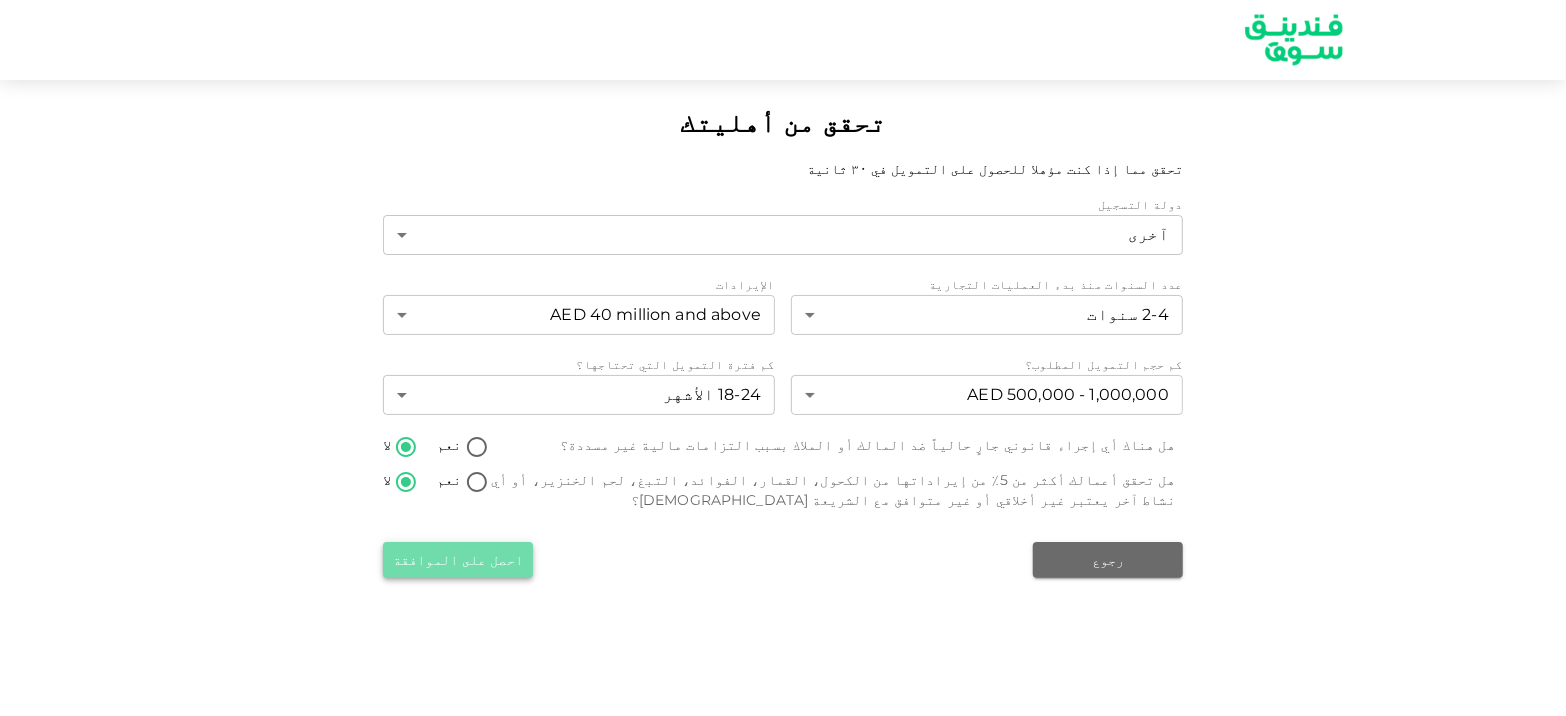 click on "احصل على الموافقة" at bounding box center [458, 560] 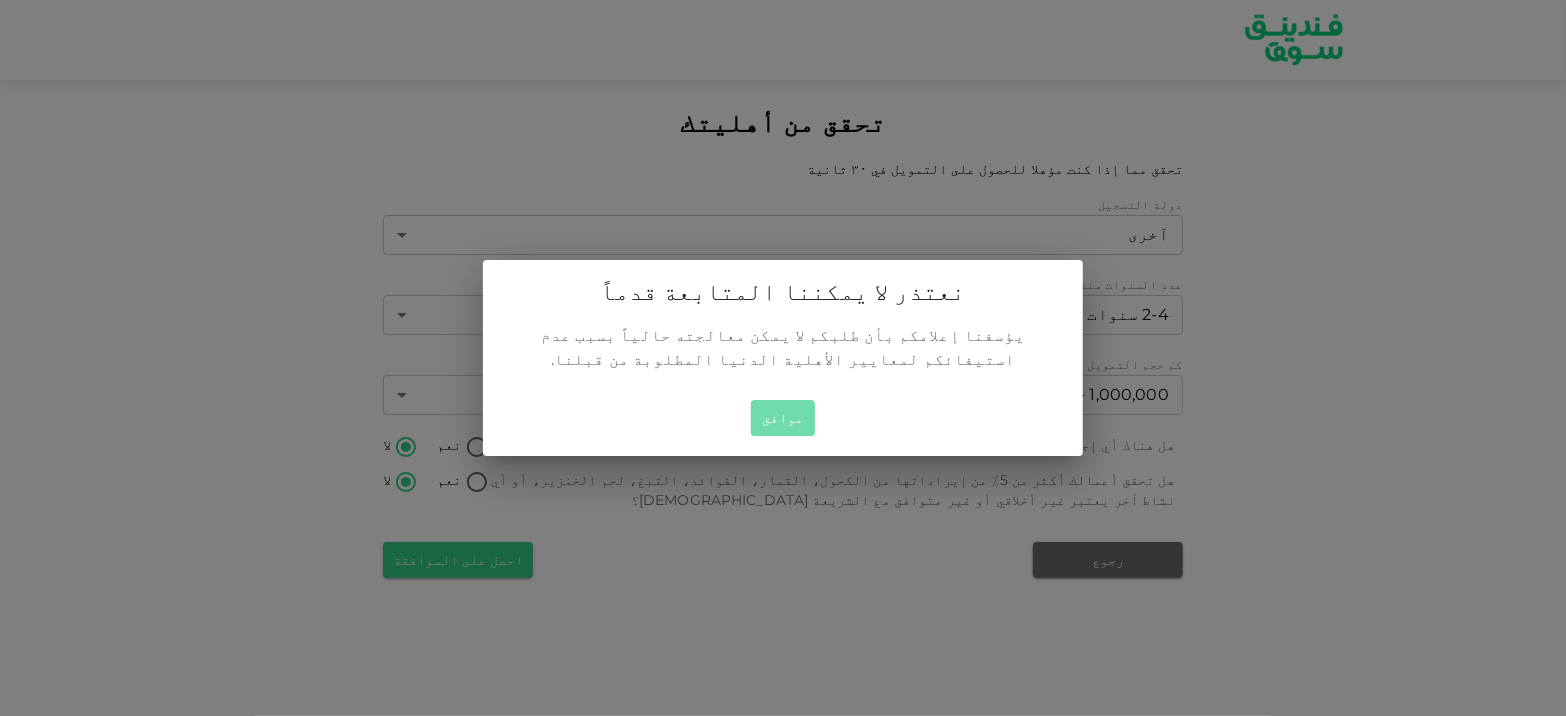 click on "موافق" at bounding box center (783, 418) 